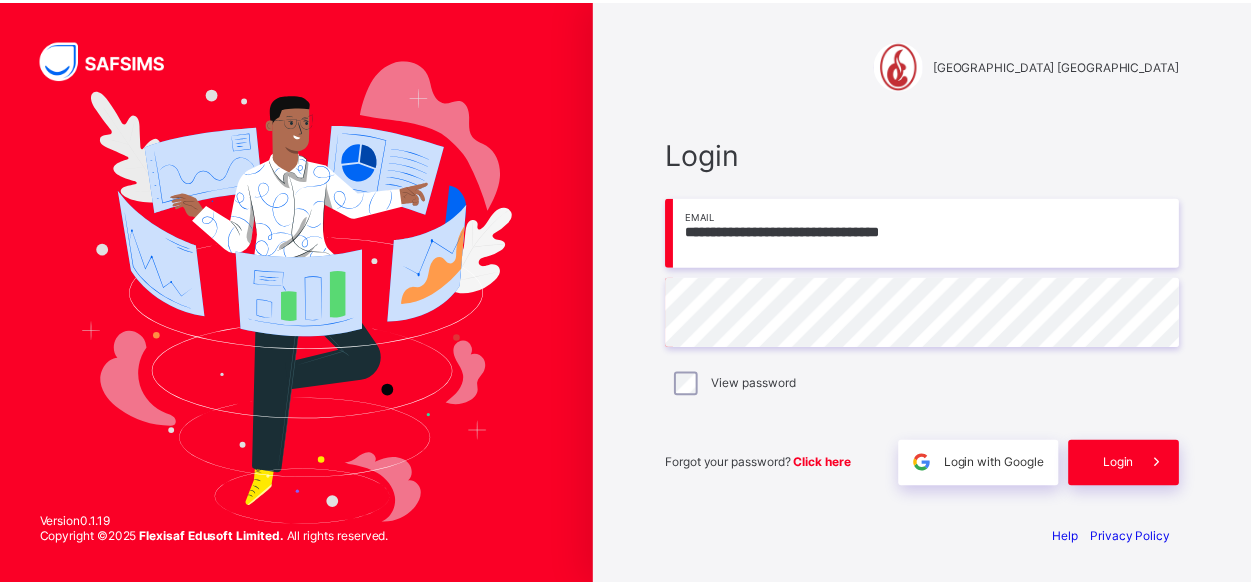 scroll, scrollTop: 0, scrollLeft: 0, axis: both 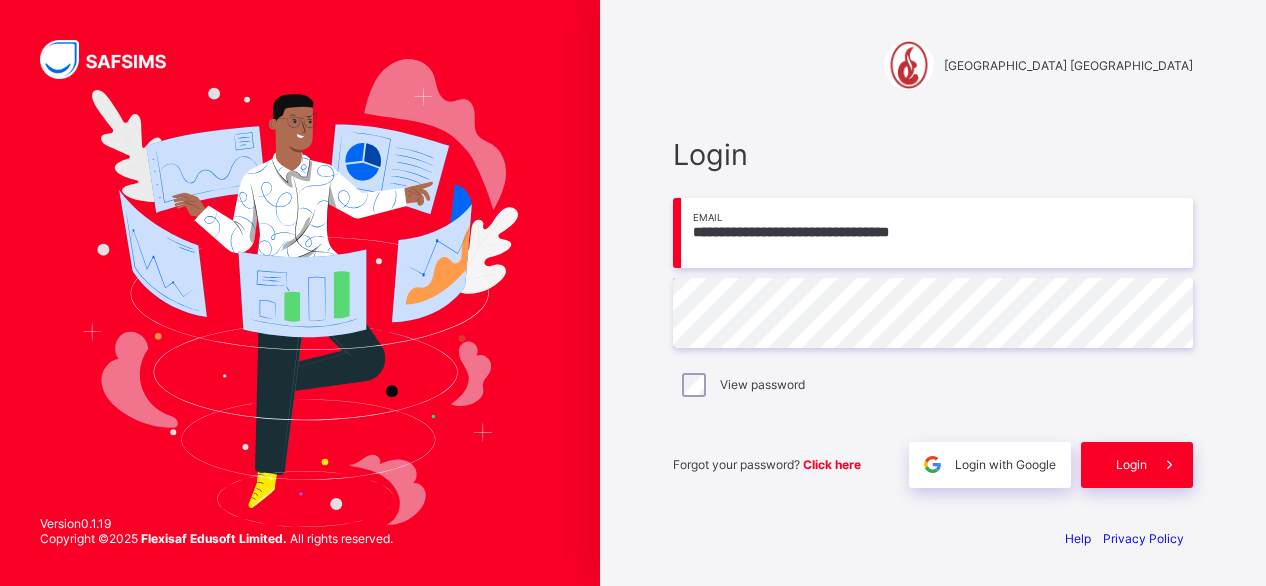 click on "**********" at bounding box center [933, 233] 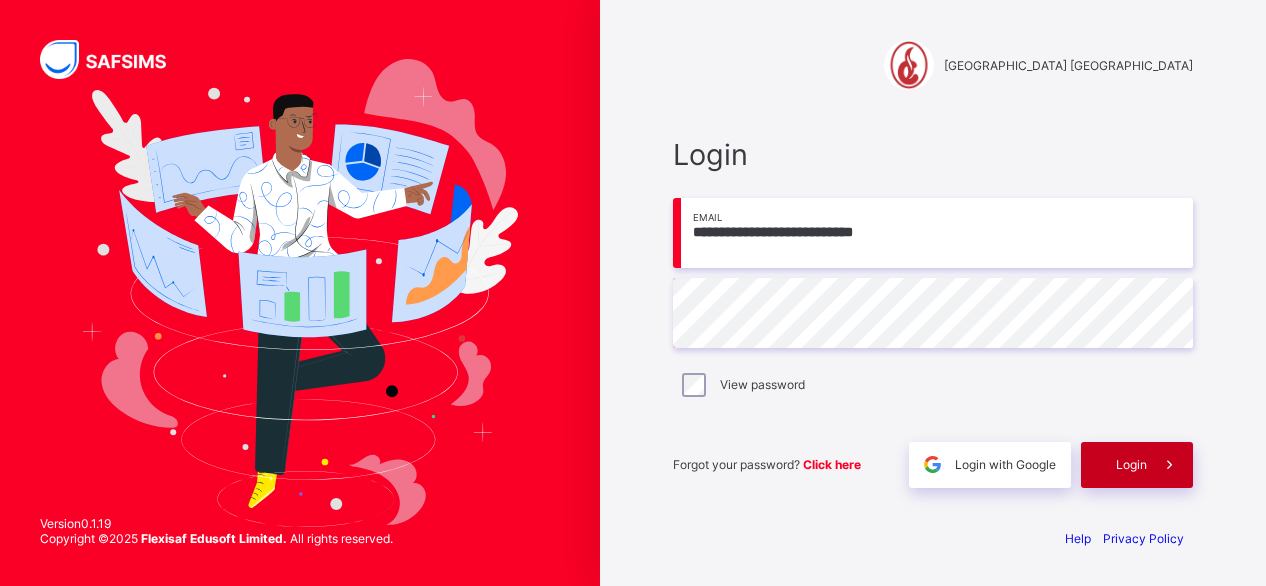 click on "Login" at bounding box center [1137, 465] 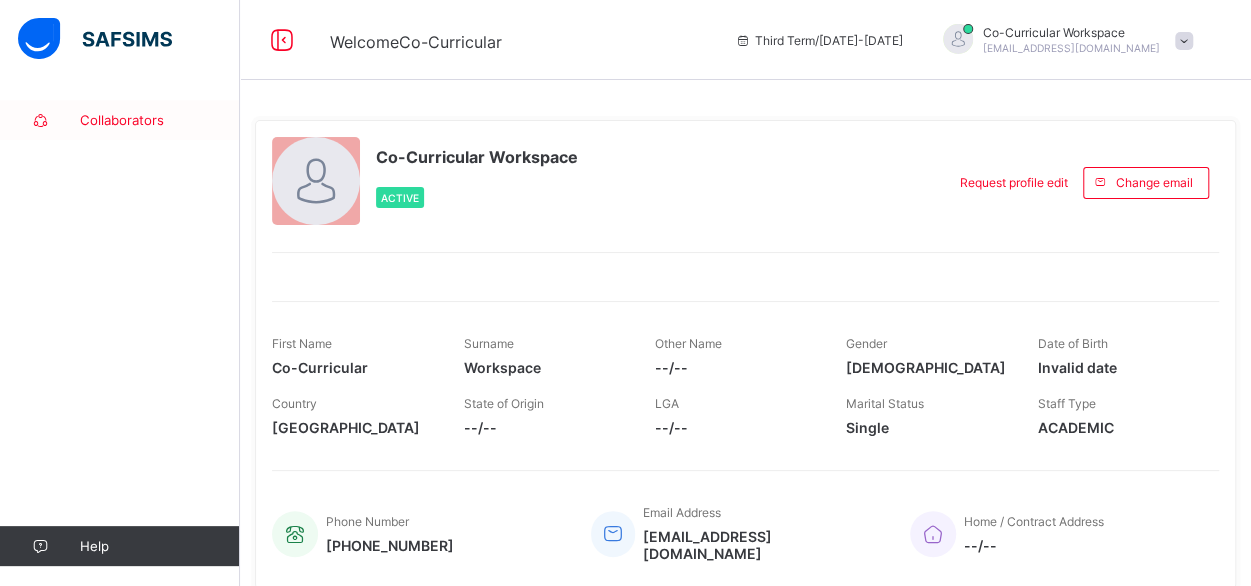 click on "Collaborators" at bounding box center (160, 120) 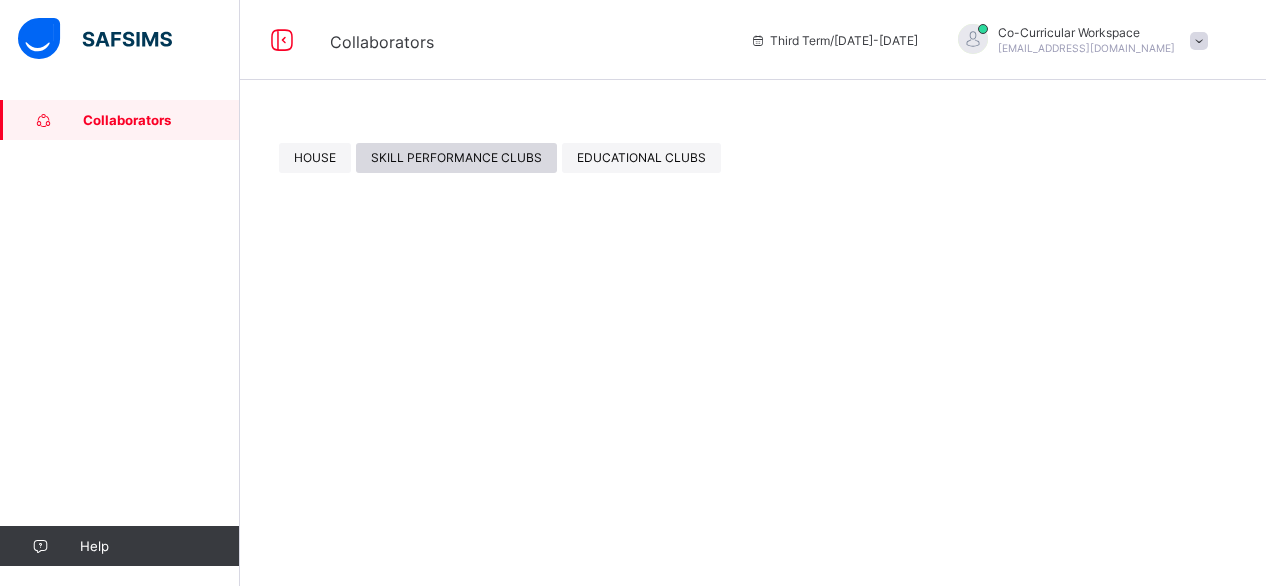 click on "SKILL PERFORMANCE CLUBS" at bounding box center (456, 157) 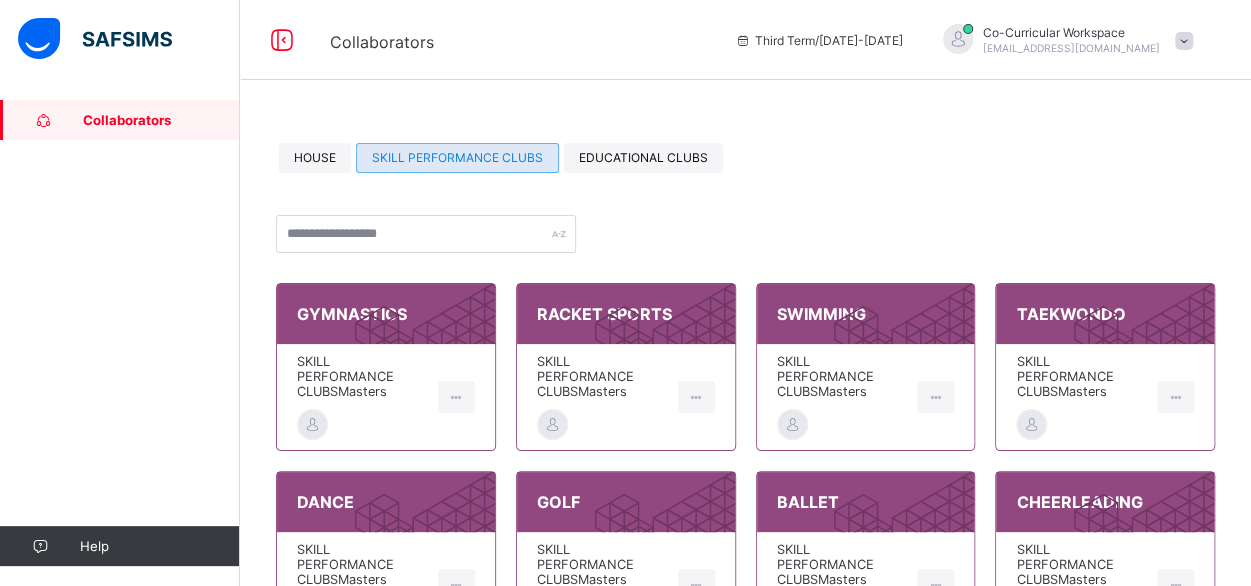 click on "SKILL PERFORMANCE CLUBS  Masters" at bounding box center (362, 376) 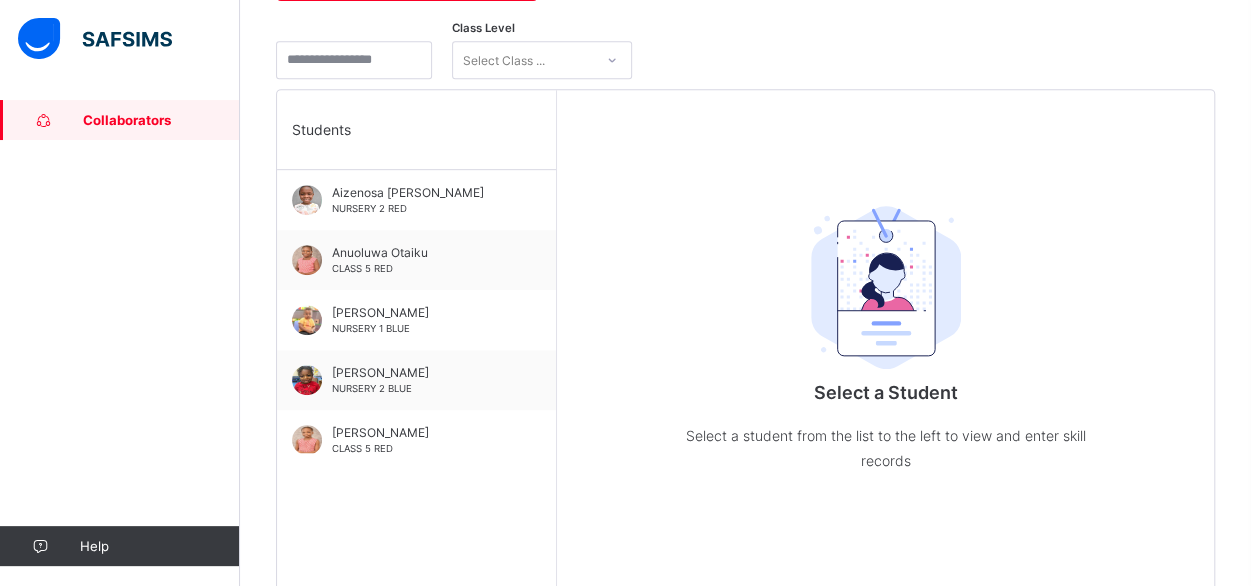 scroll, scrollTop: 456, scrollLeft: 0, axis: vertical 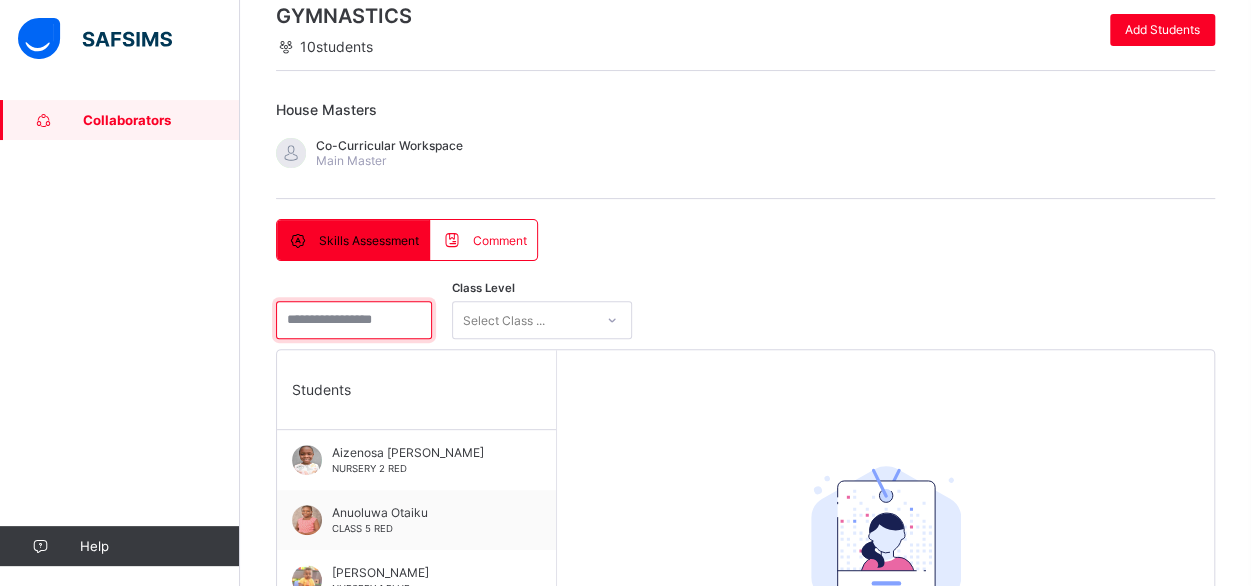click at bounding box center [354, 320] 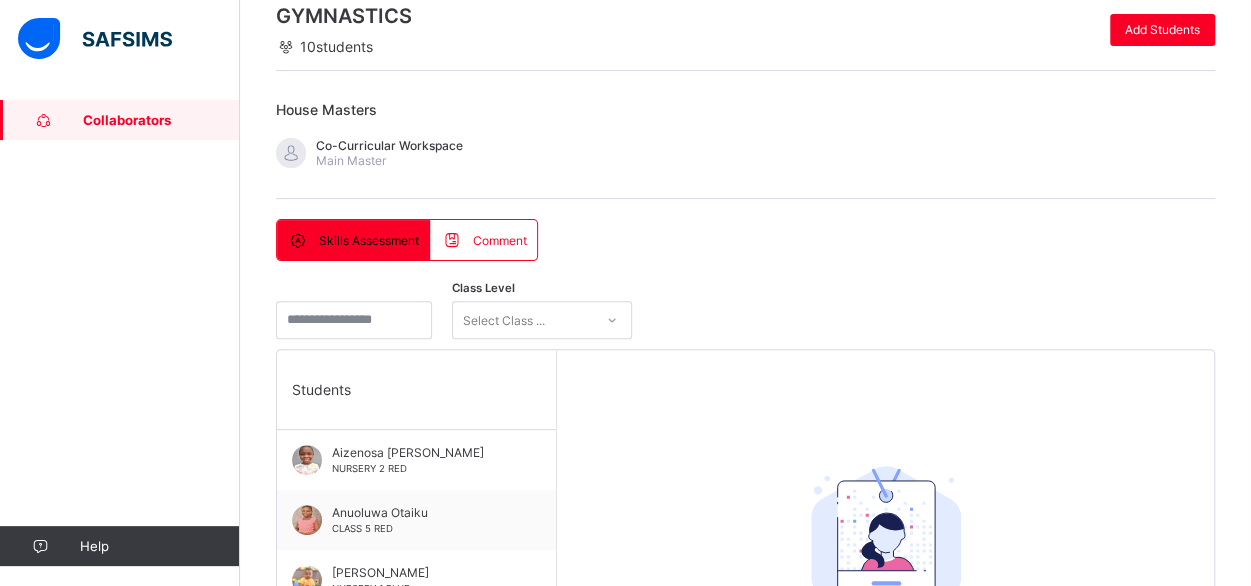 click on "Collaborators" at bounding box center [161, 120] 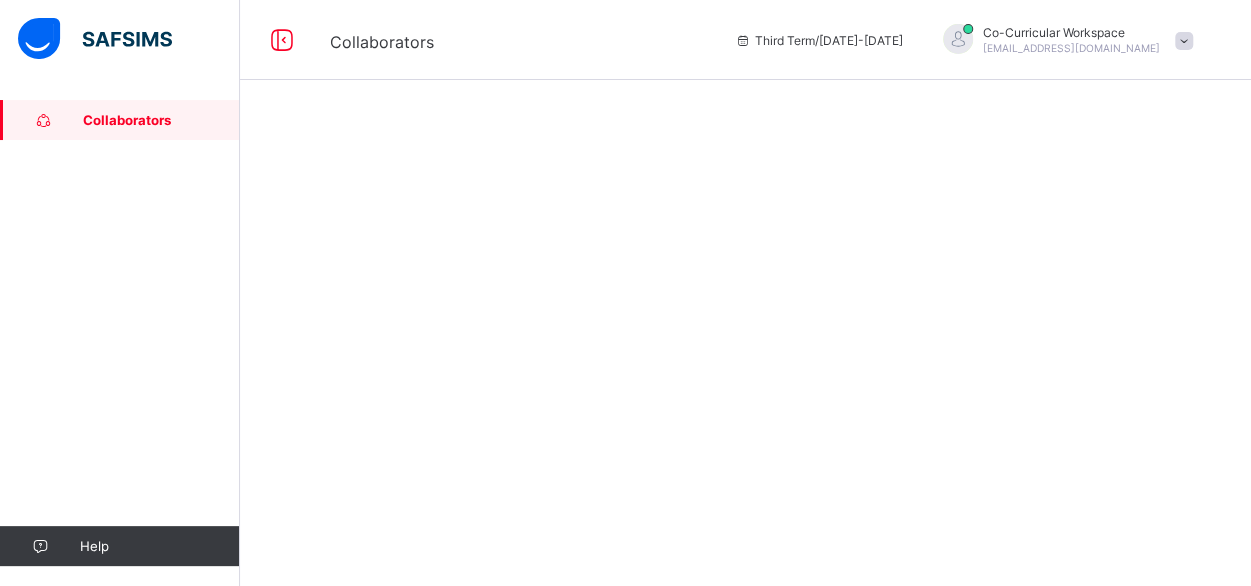 scroll, scrollTop: 0, scrollLeft: 0, axis: both 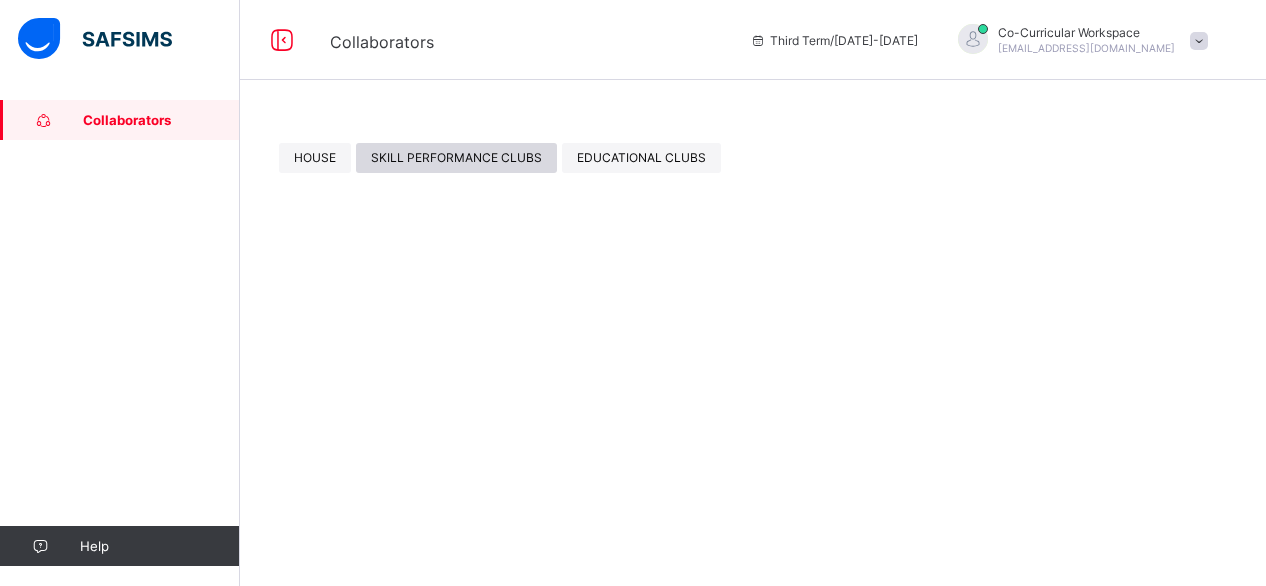 click on "SKILL PERFORMANCE CLUBS" at bounding box center [456, 157] 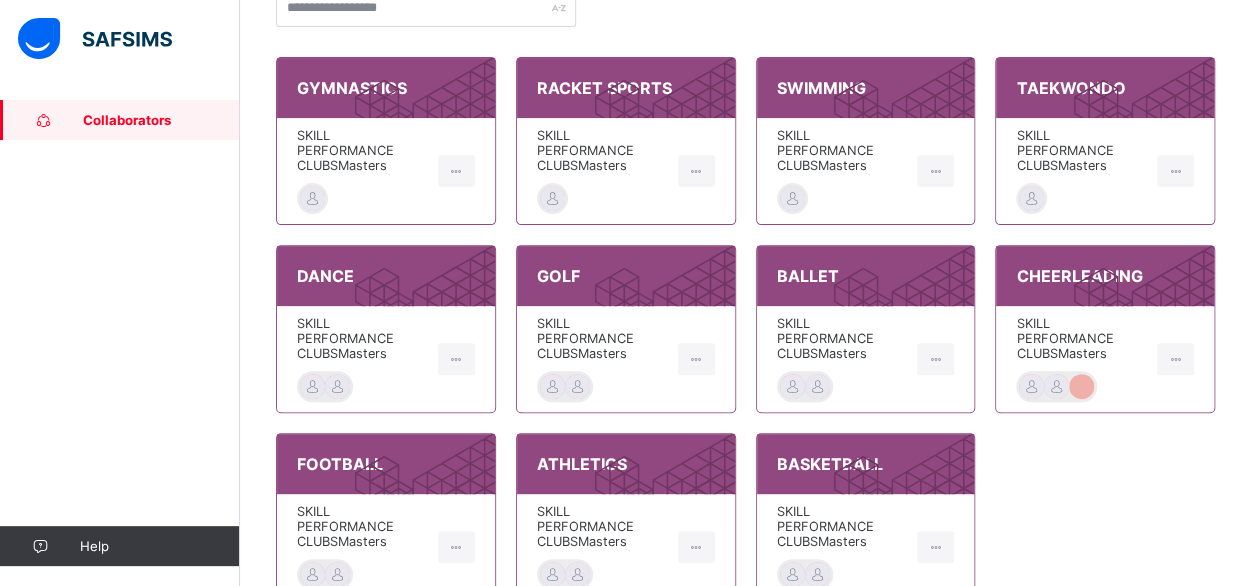 scroll, scrollTop: 228, scrollLeft: 0, axis: vertical 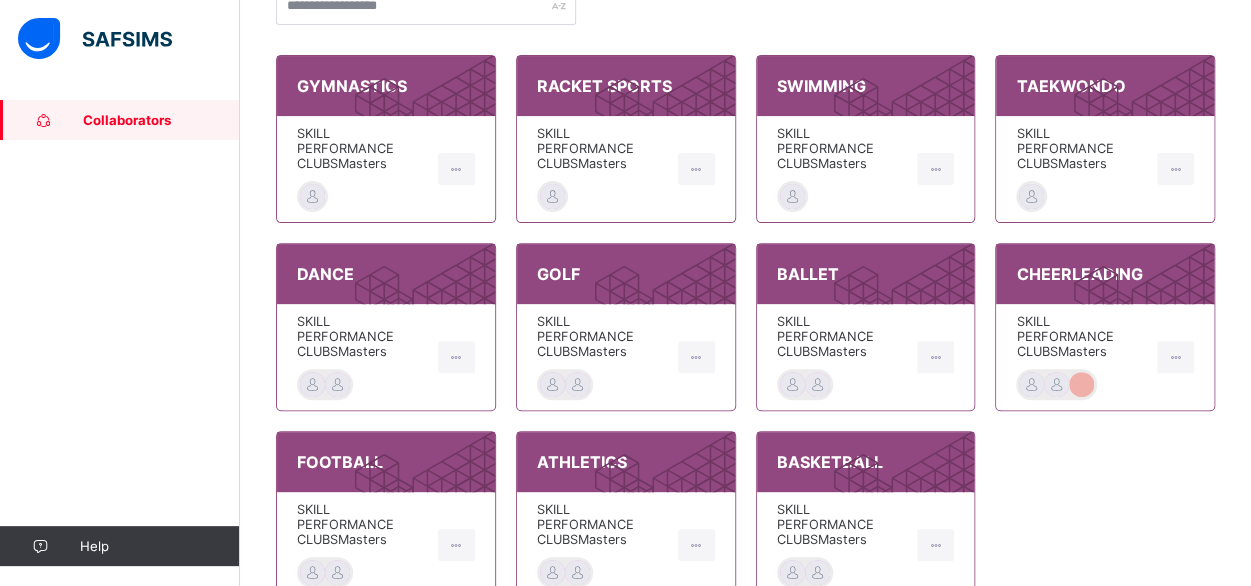 click on "SKILL PERFORMANCE CLUBS  Masters" at bounding box center (842, 524) 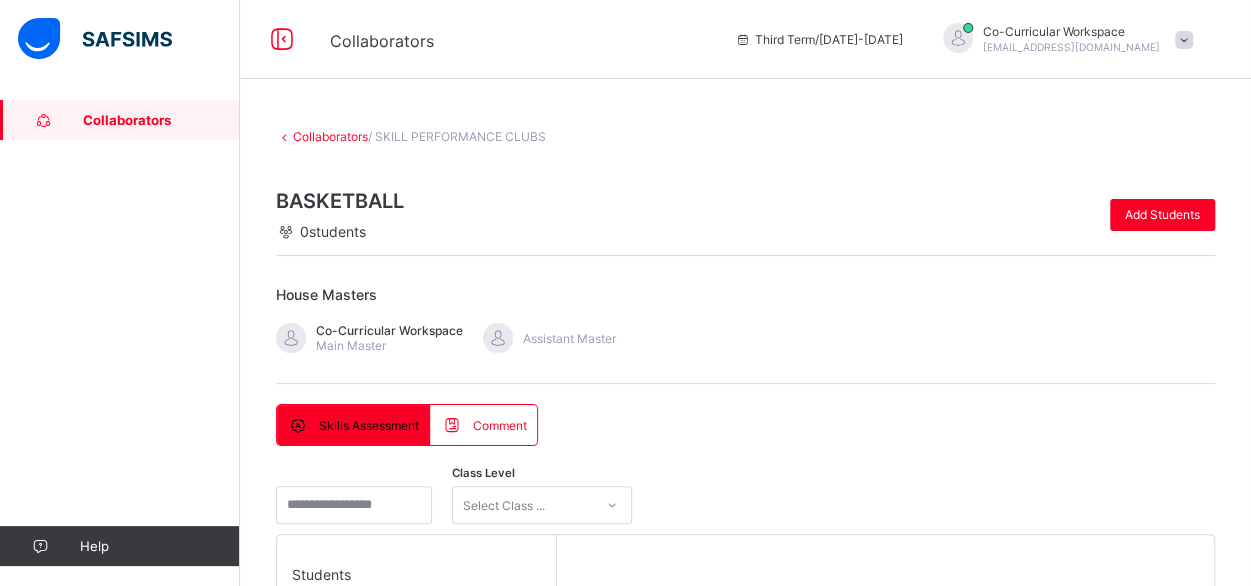 scroll, scrollTop: 0, scrollLeft: 0, axis: both 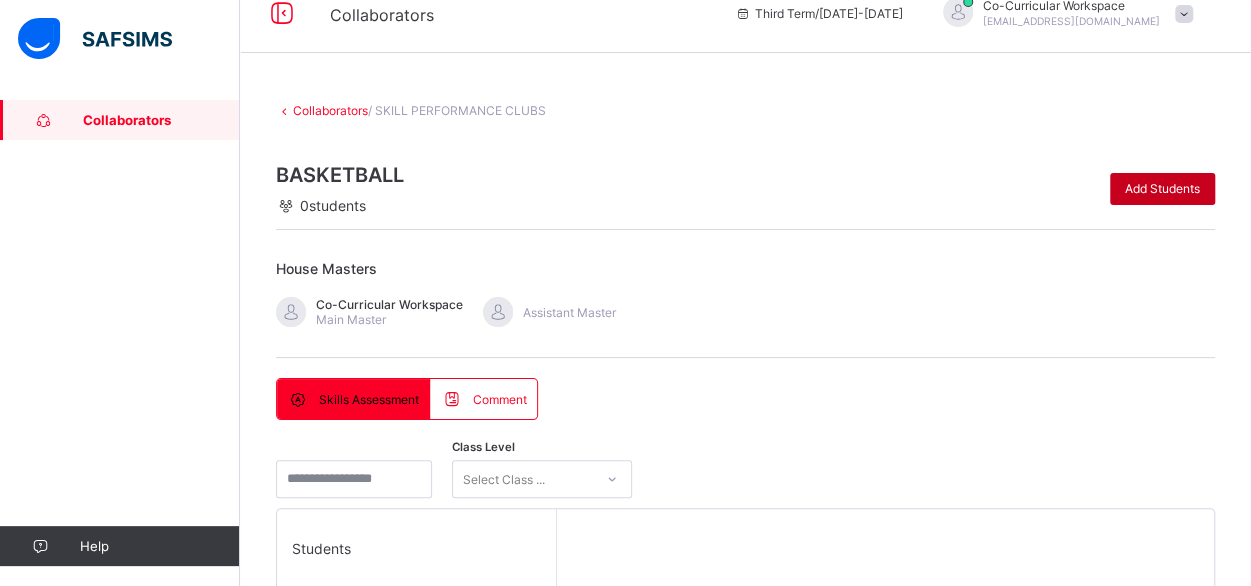 click on "Add Students" at bounding box center (1162, 189) 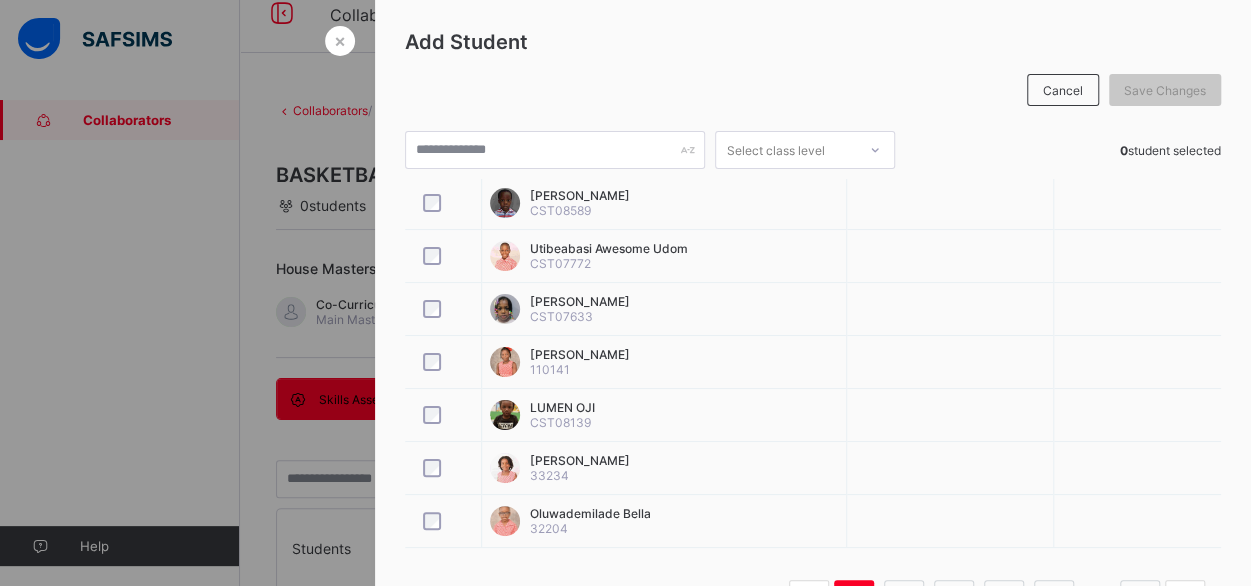 scroll, scrollTop: 259, scrollLeft: 0, axis: vertical 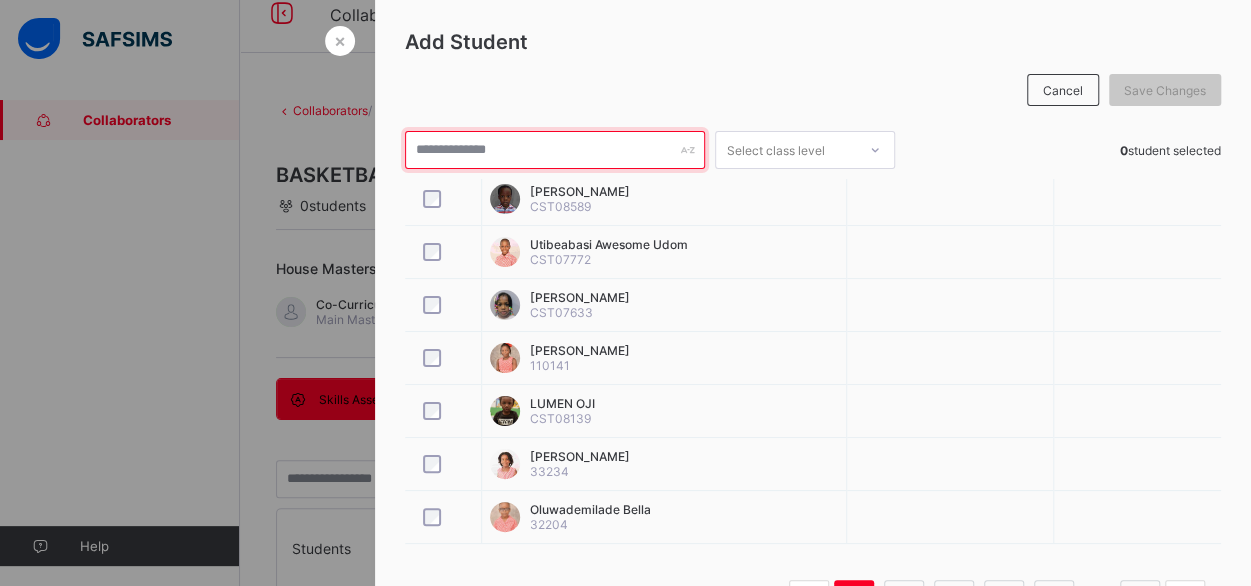 click at bounding box center (555, 150) 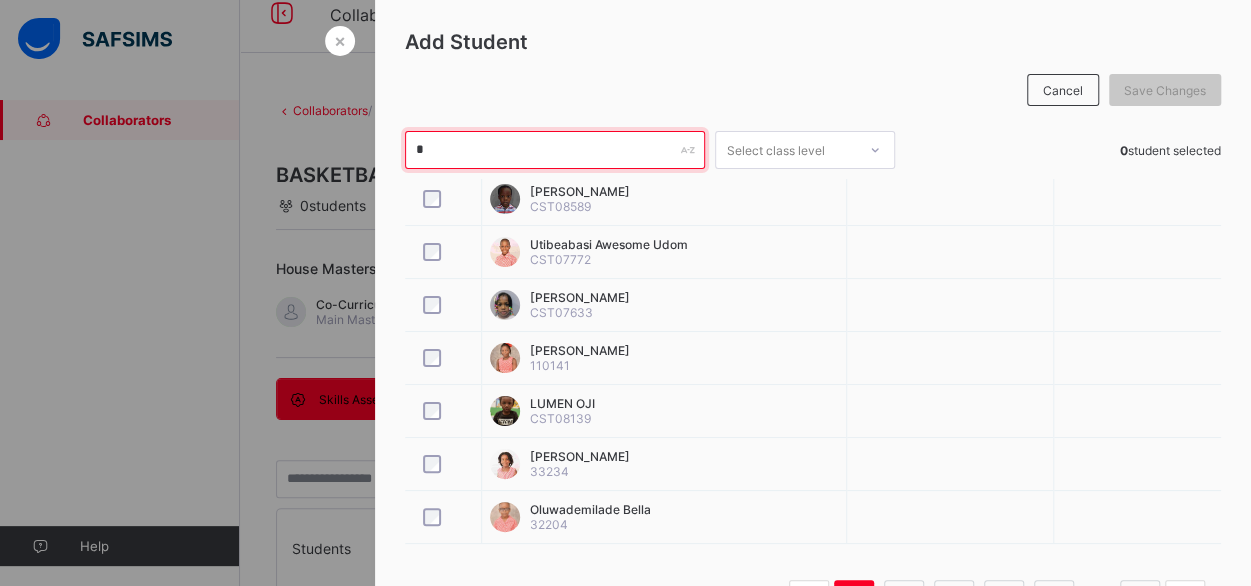 scroll, scrollTop: 0, scrollLeft: 0, axis: both 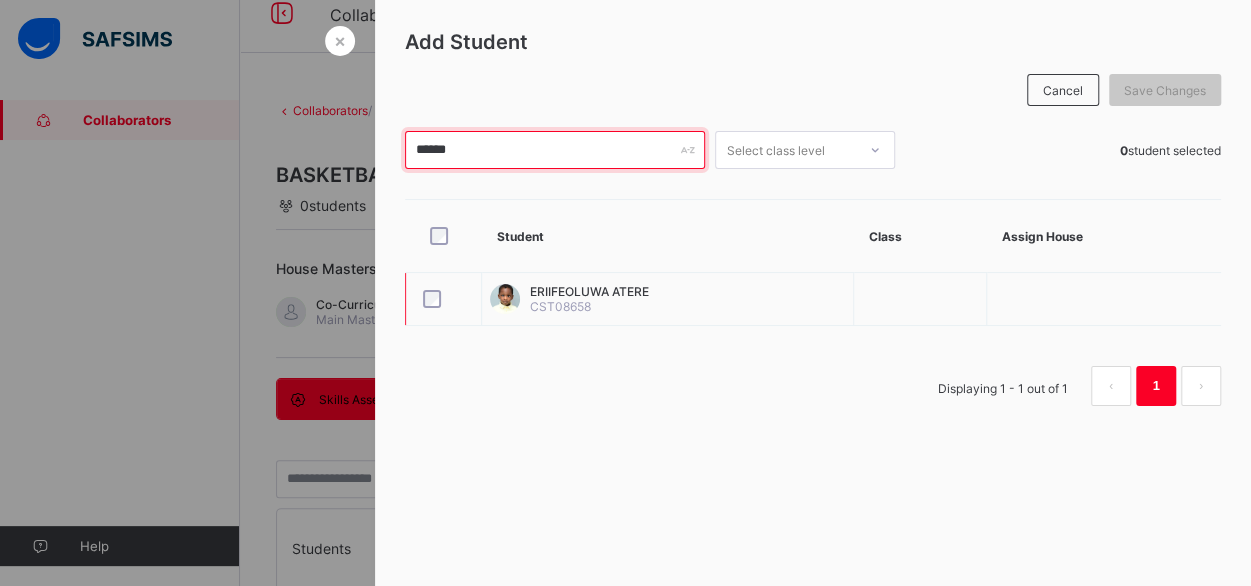 type on "******" 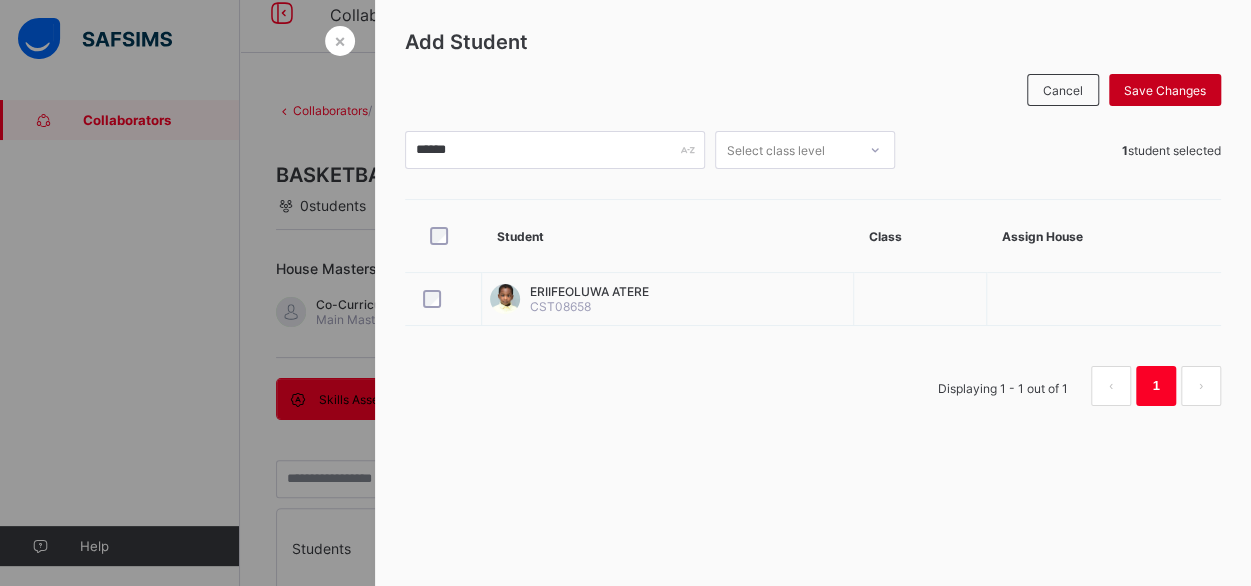 click on "Save Changes" at bounding box center (1165, 90) 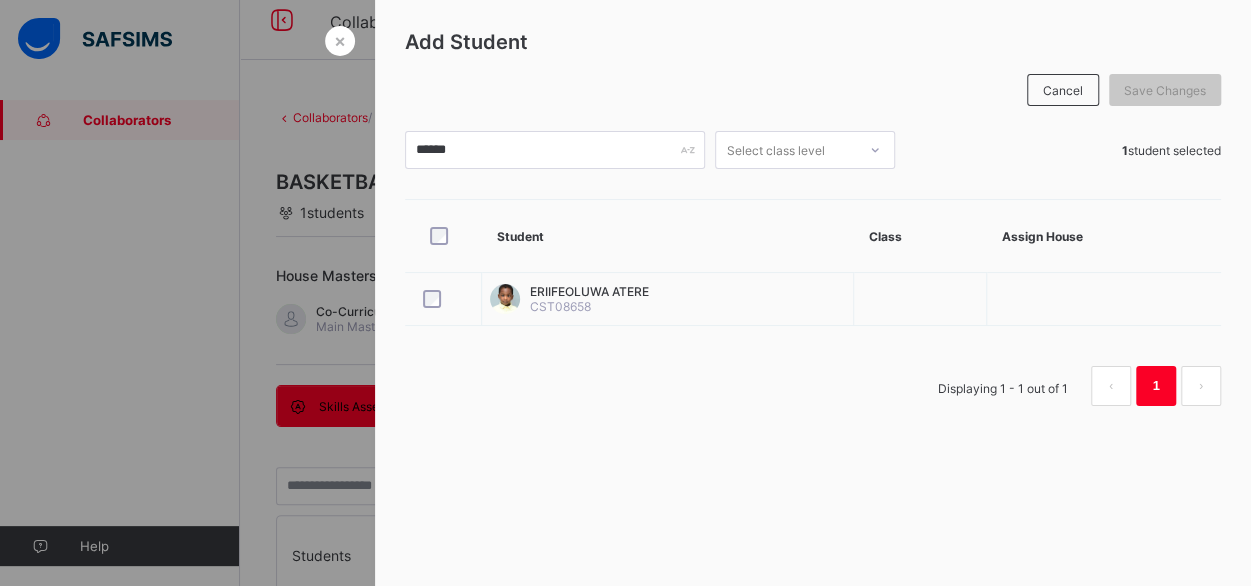 scroll, scrollTop: 21, scrollLeft: 0, axis: vertical 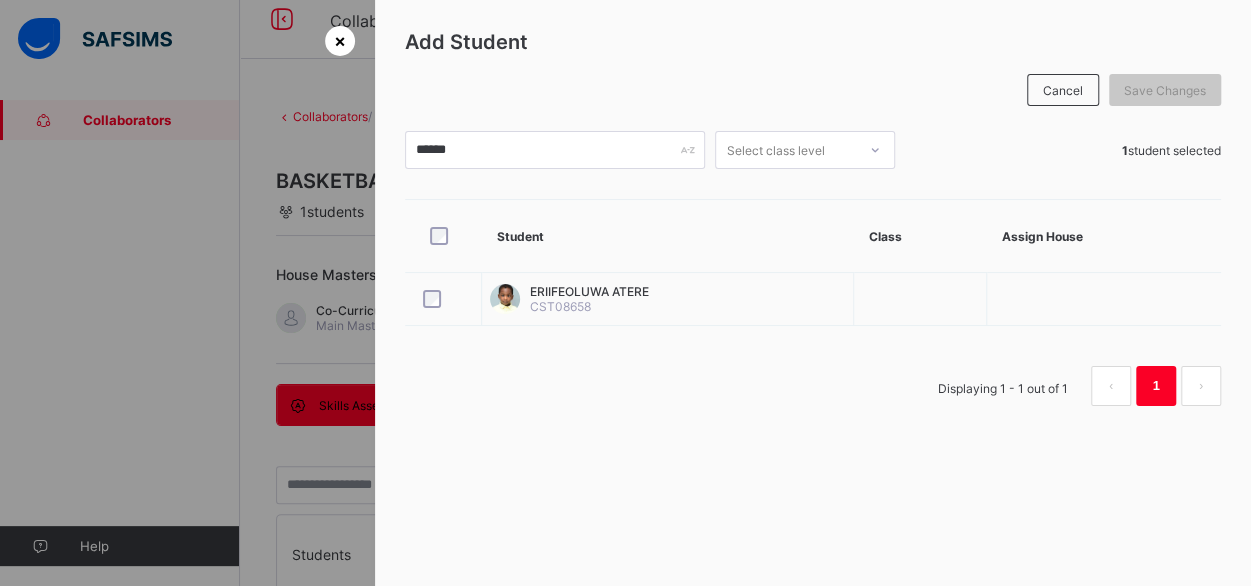 click on "×" at bounding box center (340, 41) 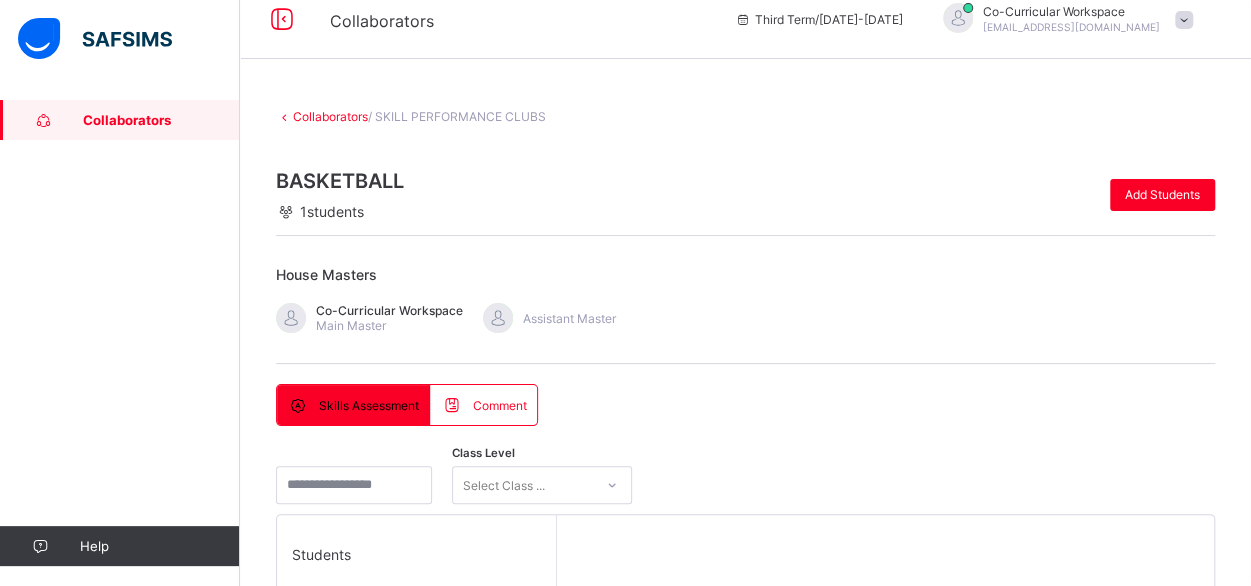 click on "Collaborators" at bounding box center [161, 120] 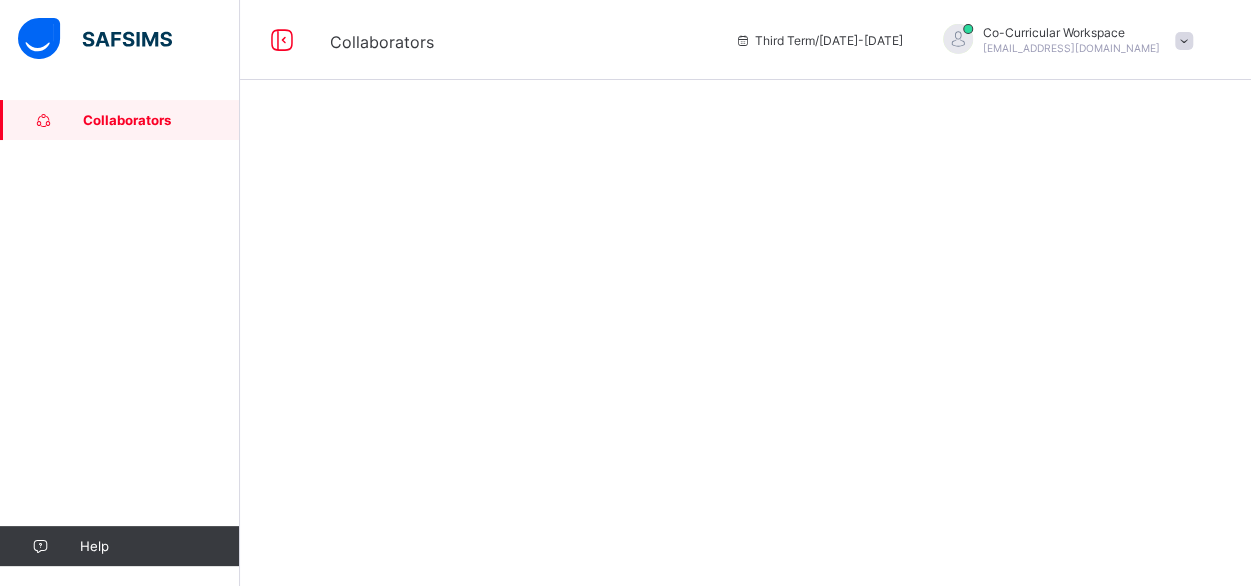 scroll, scrollTop: 0, scrollLeft: 0, axis: both 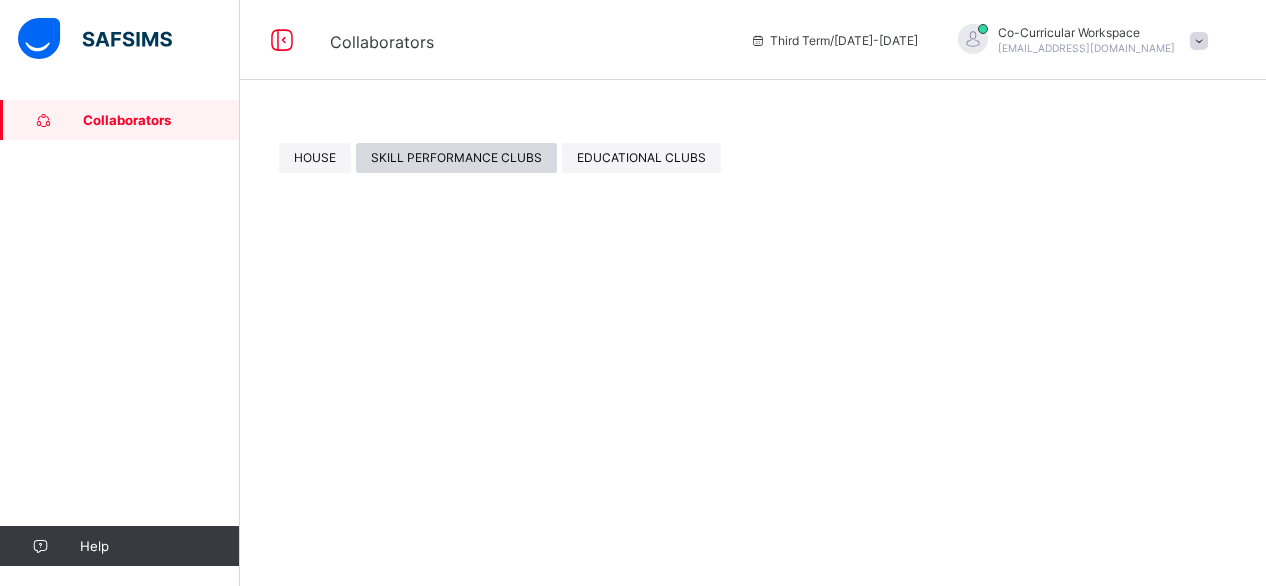 click on "SKILL PERFORMANCE CLUBS" at bounding box center [456, 157] 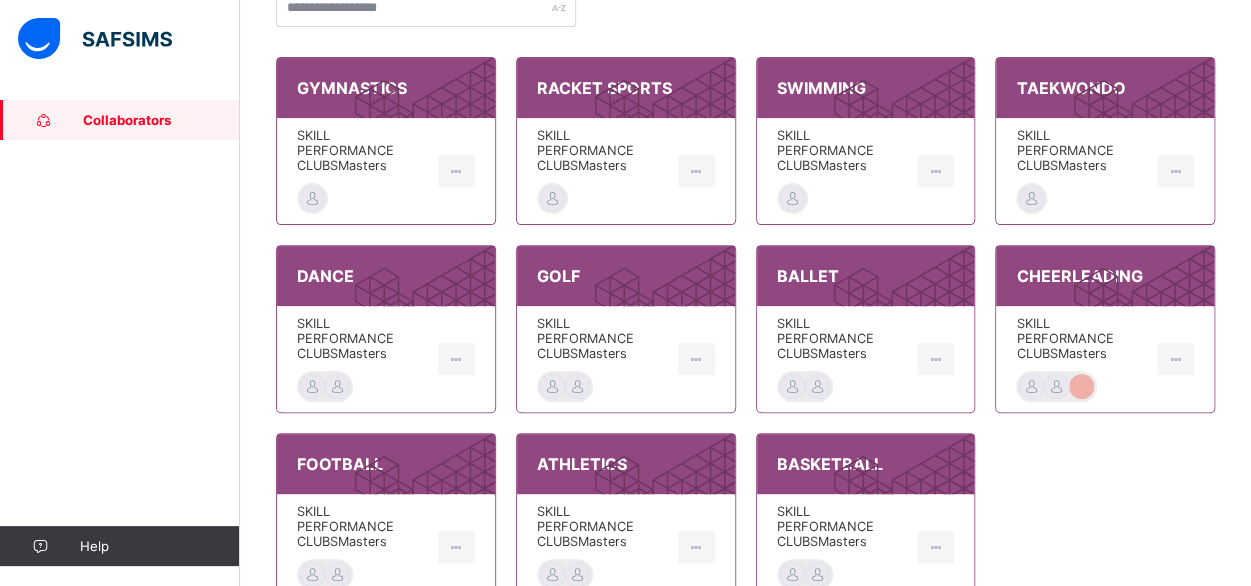 scroll, scrollTop: 228, scrollLeft: 0, axis: vertical 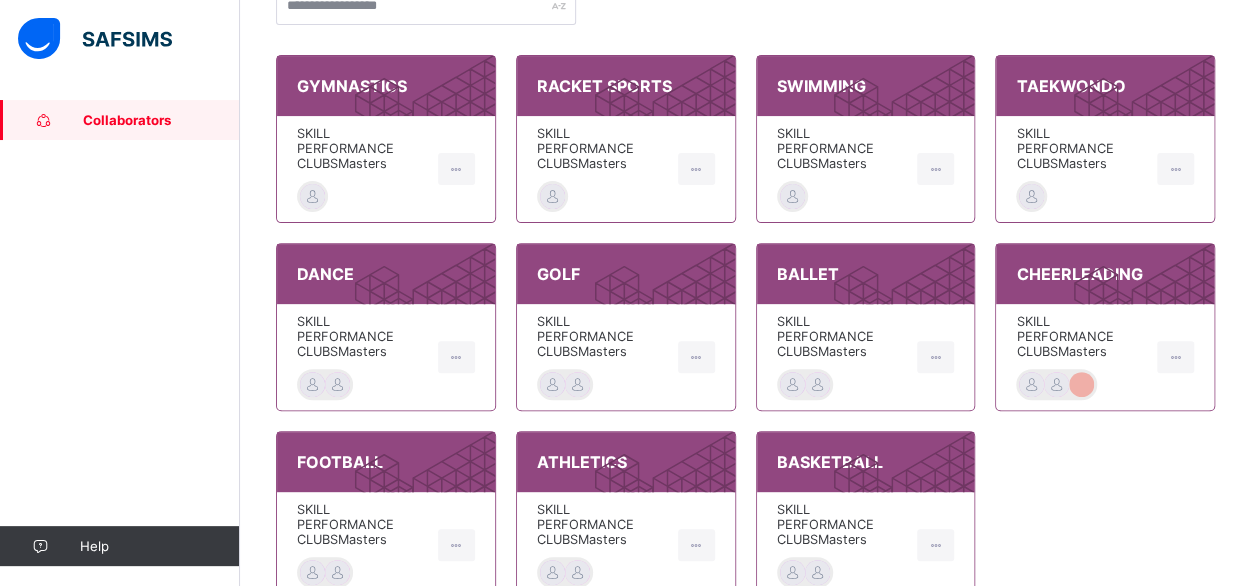 click on "SKILL PERFORMANCE CLUBS  Masters" at bounding box center (602, 524) 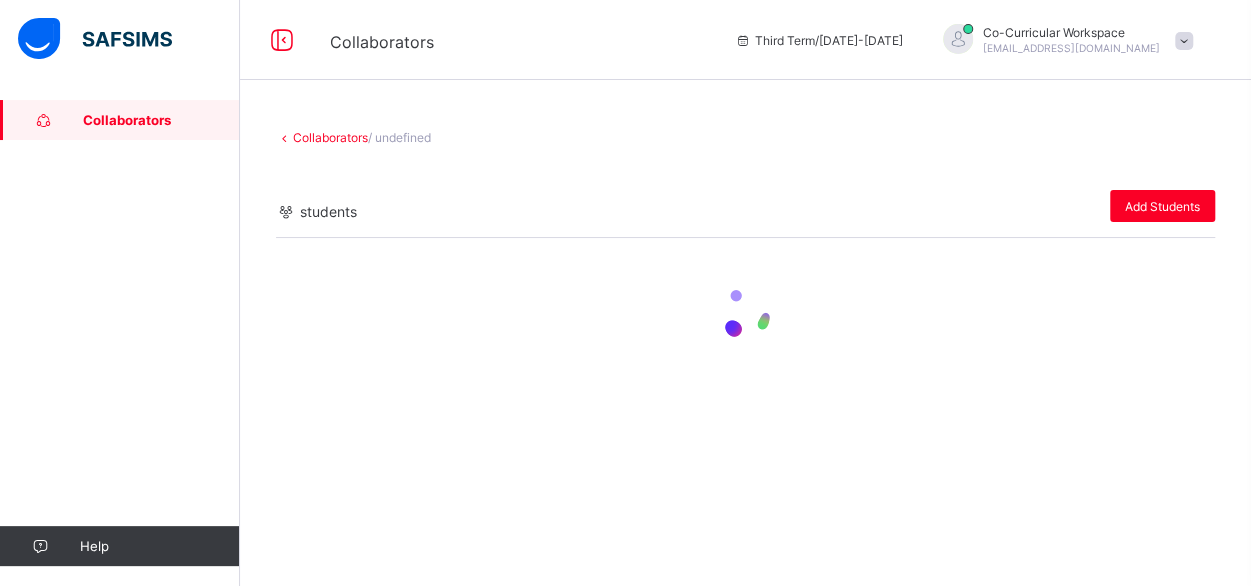 scroll, scrollTop: 0, scrollLeft: 0, axis: both 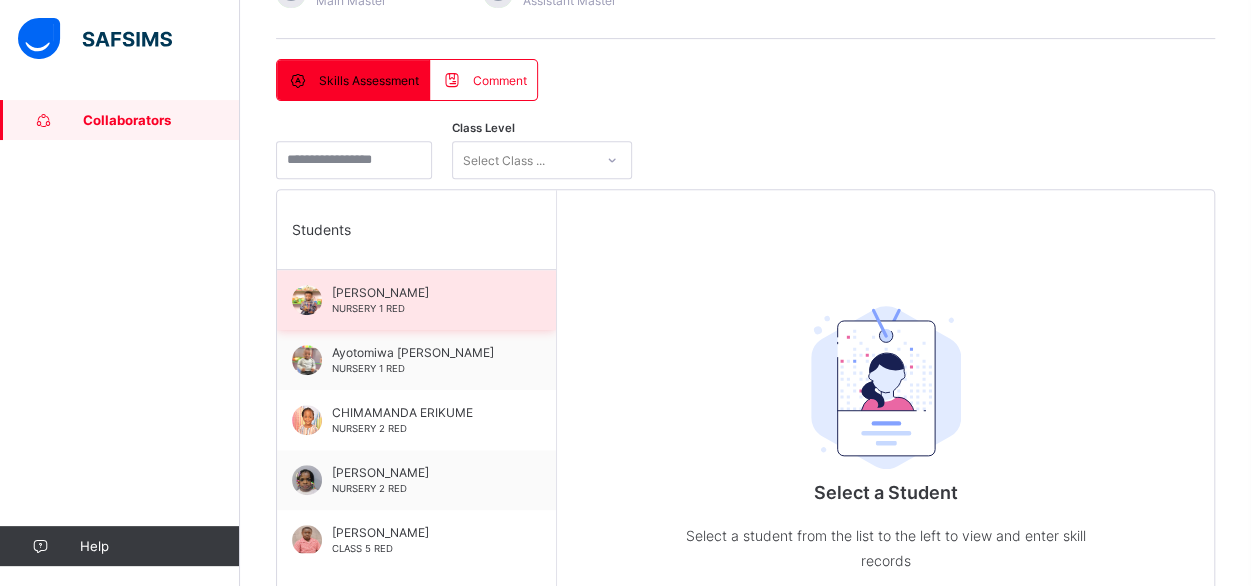 click on "[PERSON_NAME]  NURSERY 1 RED" at bounding box center [421, 300] 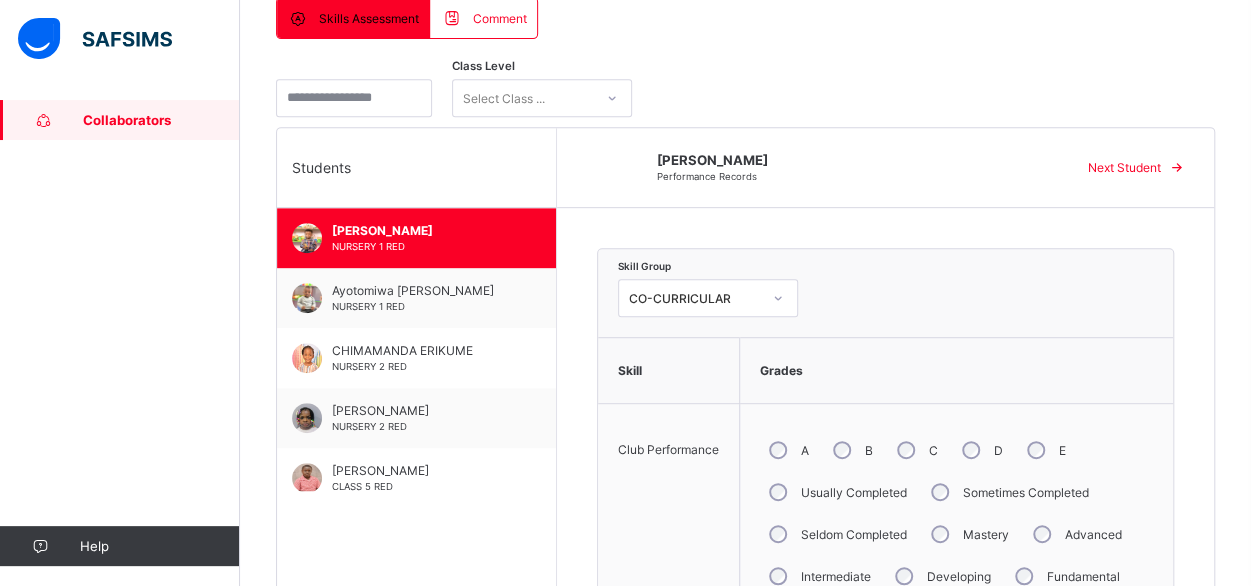 scroll, scrollTop: 426, scrollLeft: 0, axis: vertical 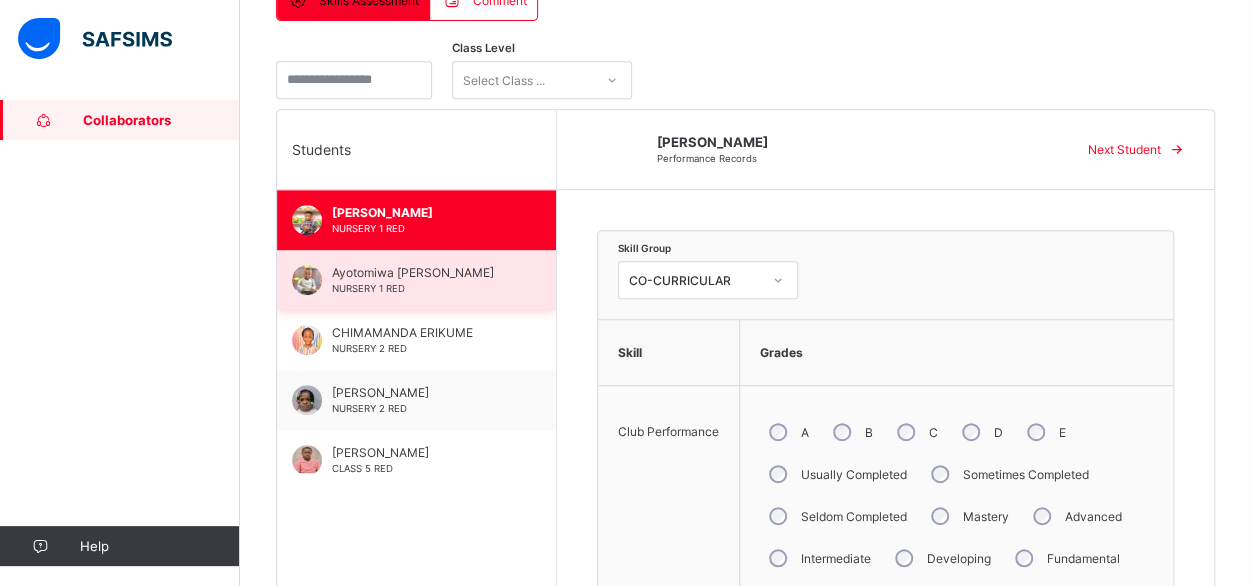 click on "[PERSON_NAME]  NURSERY 1 RED" at bounding box center (416, 280) 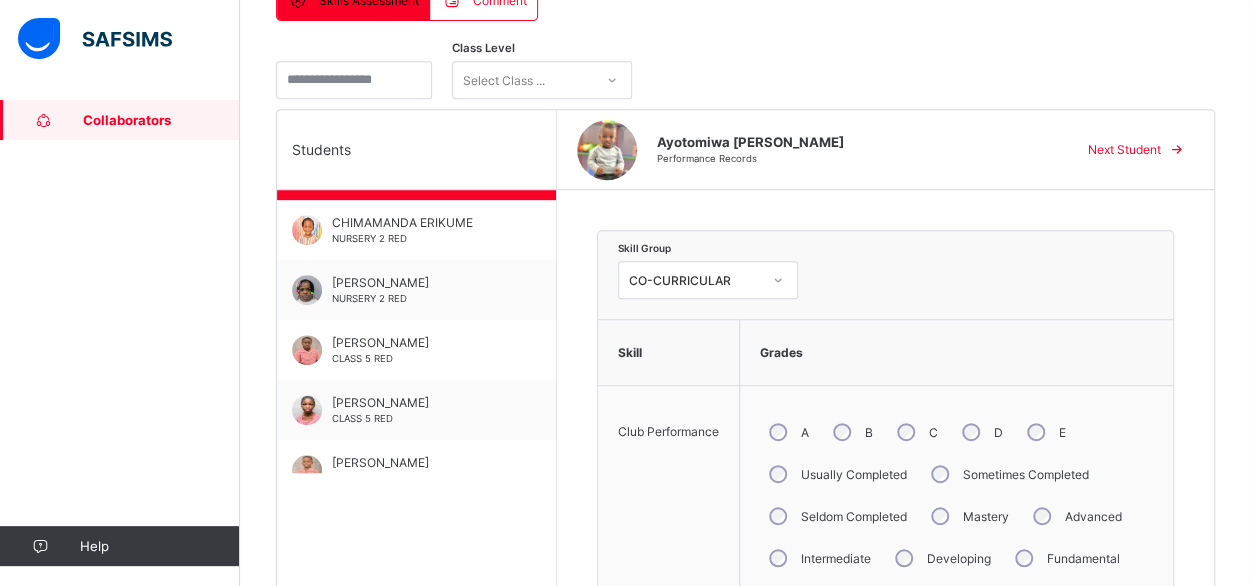 scroll, scrollTop: 137, scrollLeft: 0, axis: vertical 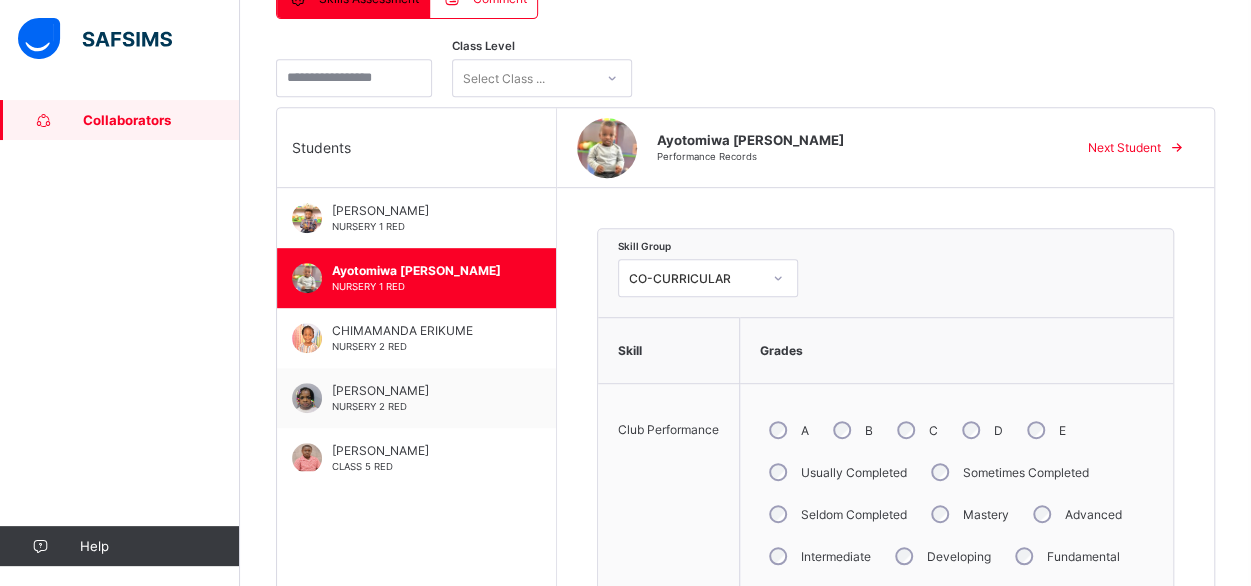 click on "Collaborators" at bounding box center [161, 120] 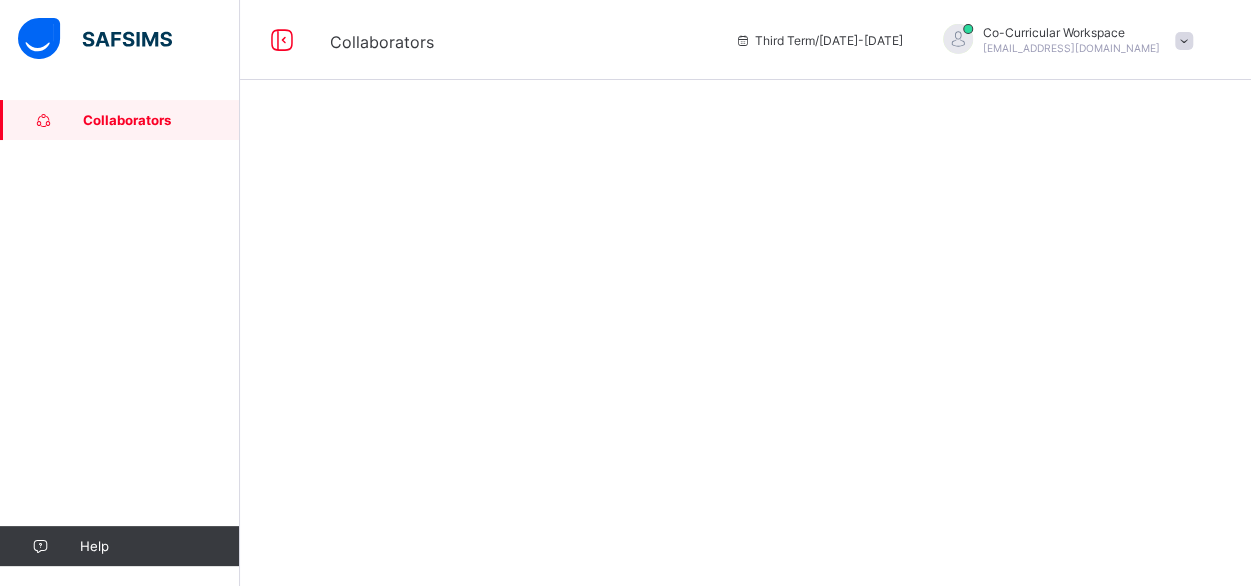 scroll, scrollTop: 0, scrollLeft: 0, axis: both 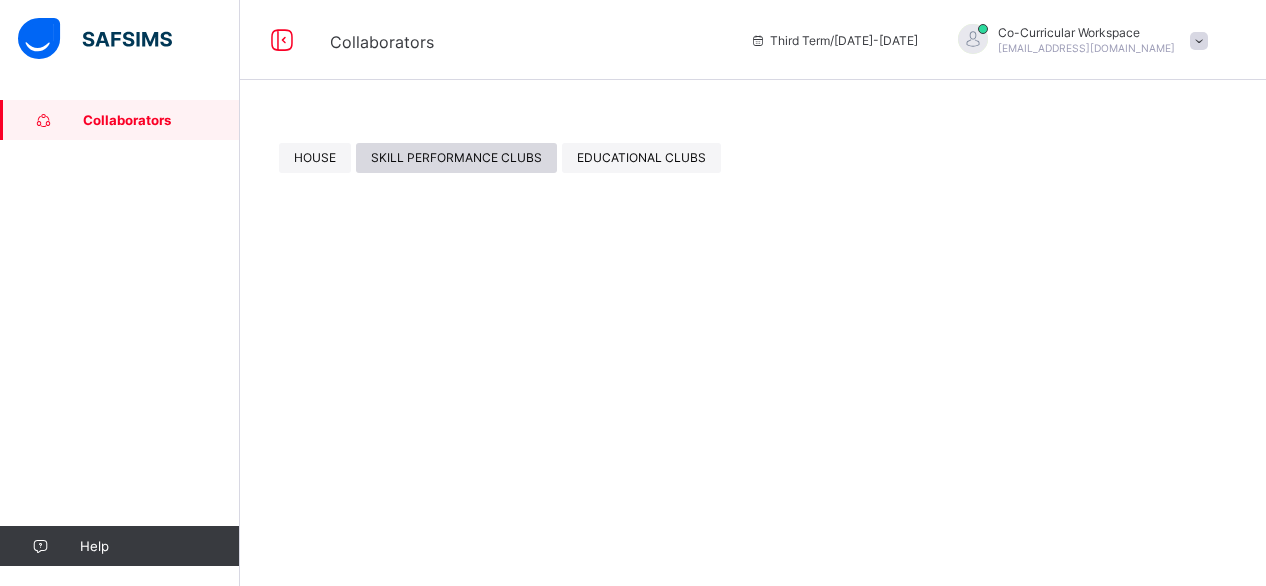 click on "SKILL PERFORMANCE CLUBS" at bounding box center [456, 158] 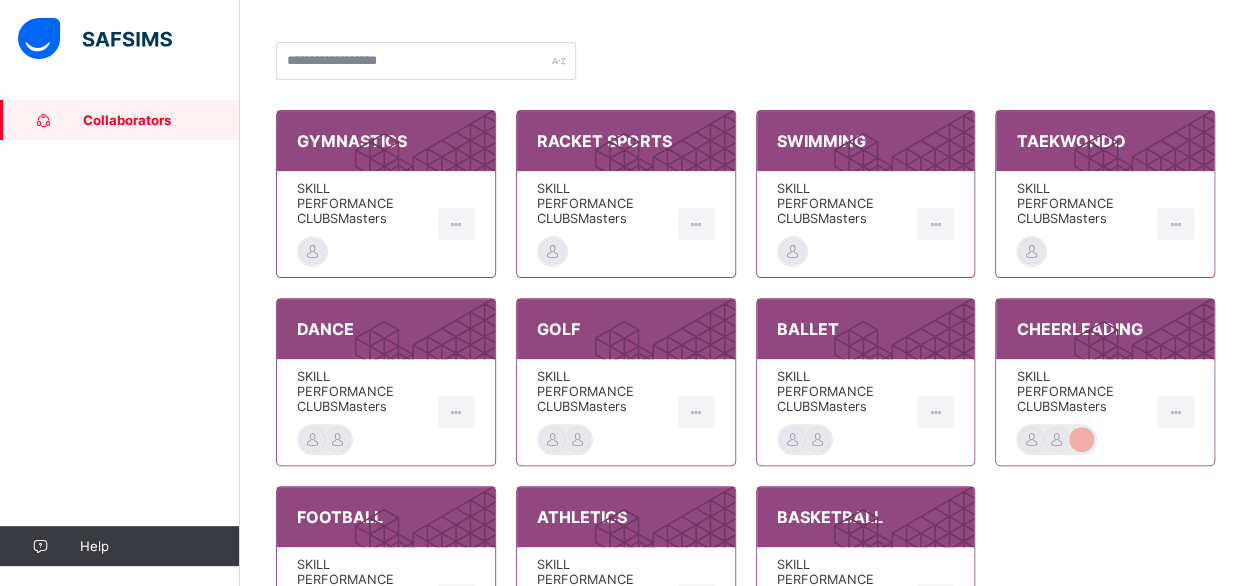 scroll, scrollTop: 228, scrollLeft: 0, axis: vertical 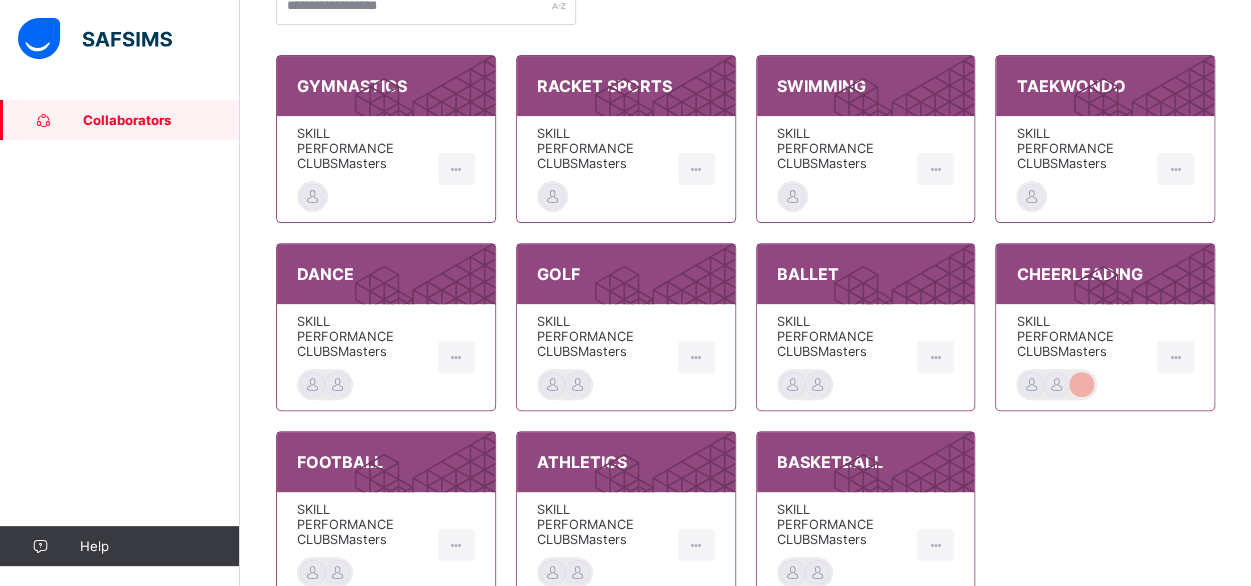 click on "SKILL PERFORMANCE CLUBS  Masters" at bounding box center [362, 524] 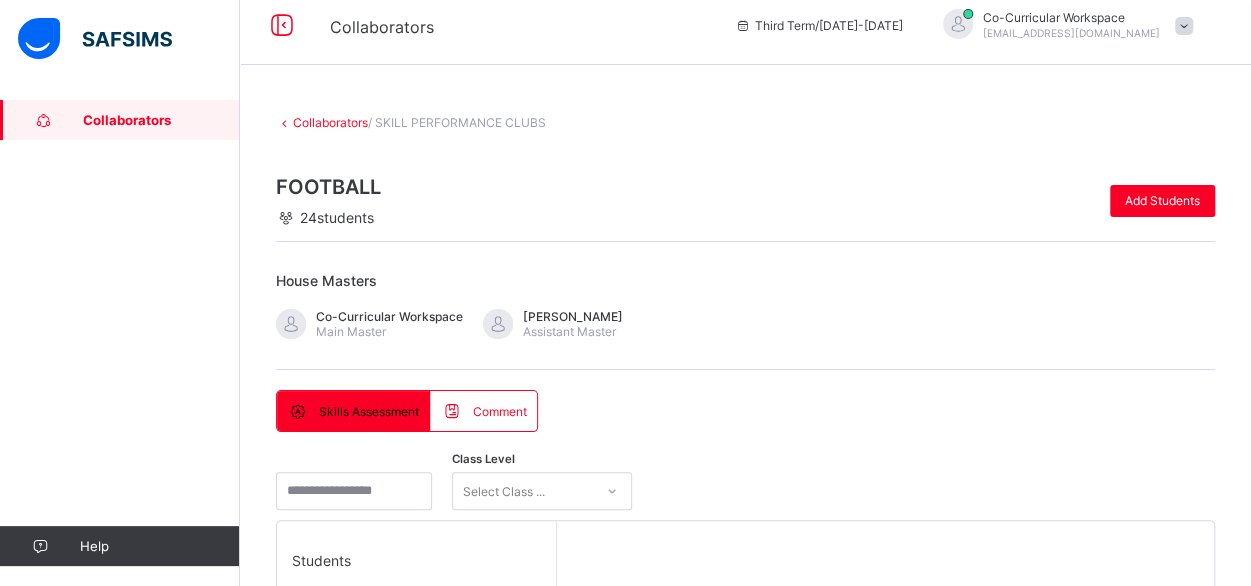 scroll, scrollTop: 14, scrollLeft: 0, axis: vertical 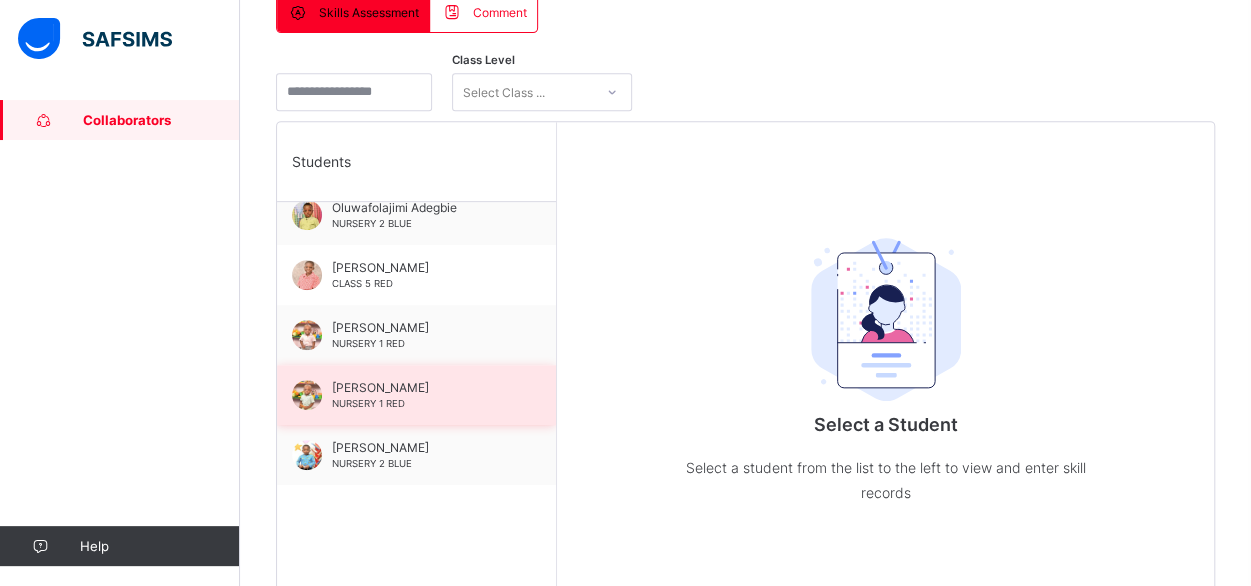 click on "[PERSON_NAME]  NURSERY 1 RED" at bounding box center [421, 395] 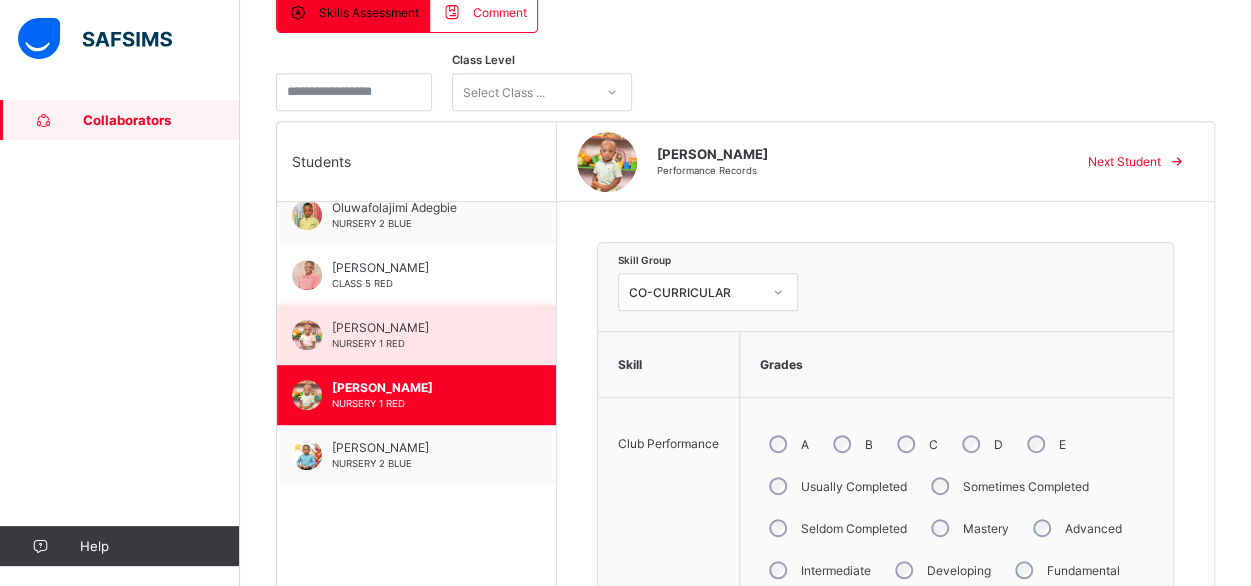 click on "[PERSON_NAME]  NURSERY 1 RED" at bounding box center [421, 335] 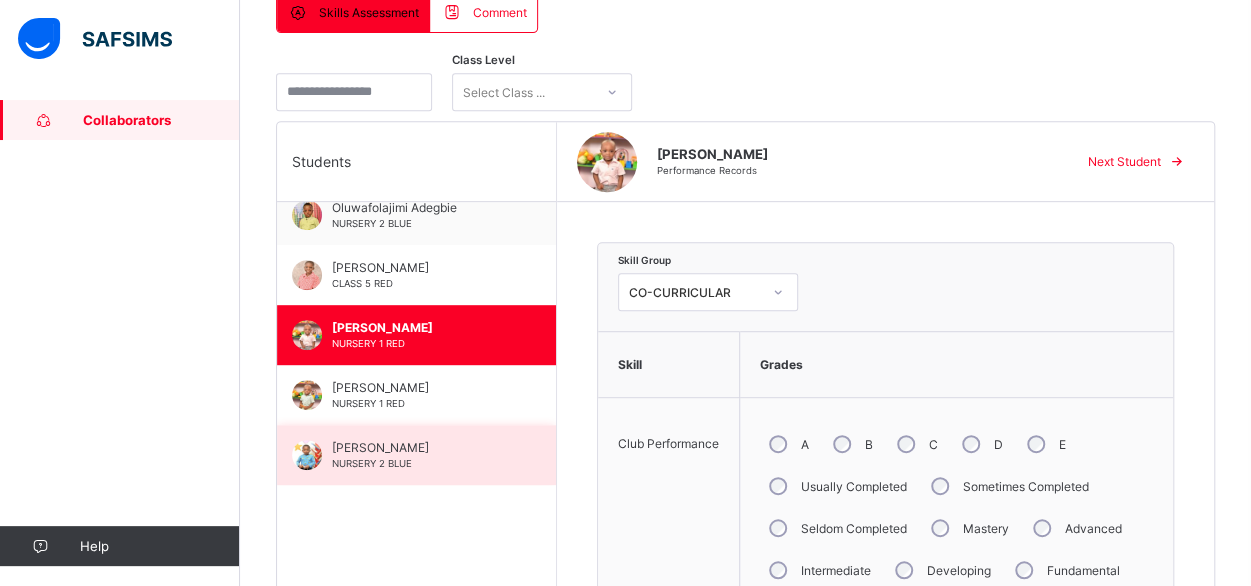 click on "[PERSON_NAME] NURSERY 2 BLUE" at bounding box center [416, 455] 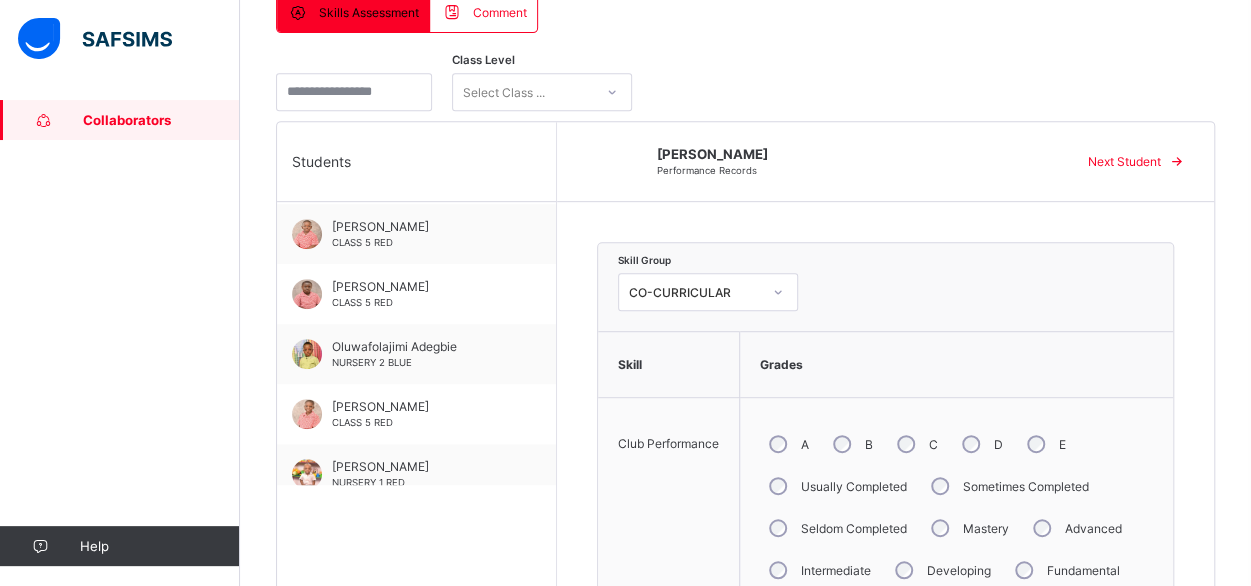 scroll, scrollTop: 957, scrollLeft: 0, axis: vertical 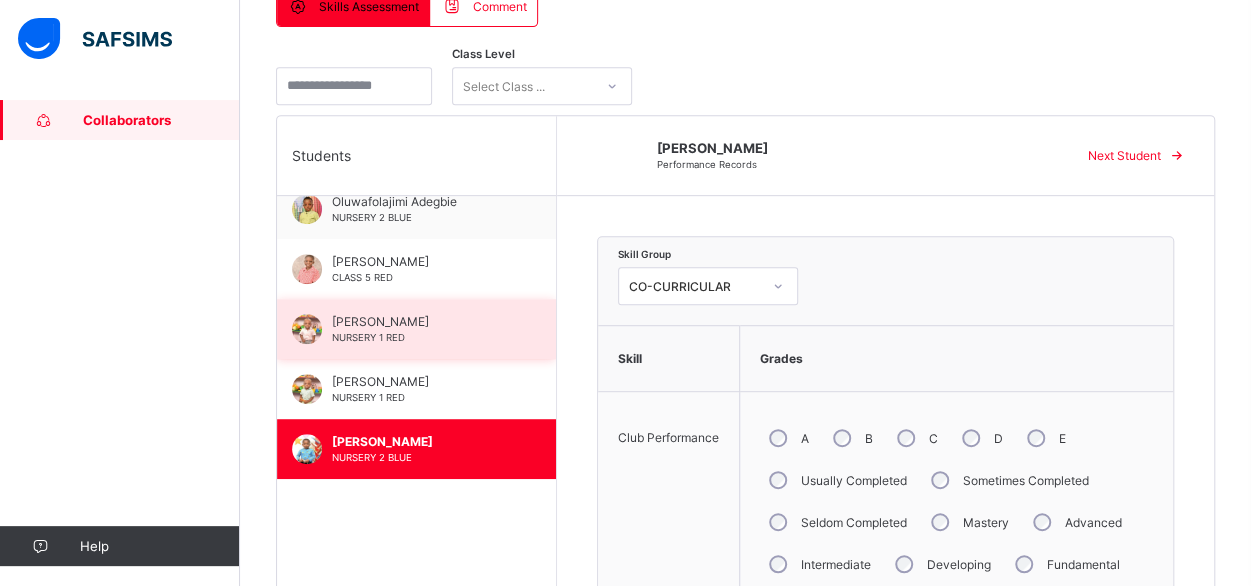 click on "[PERSON_NAME]  NURSERY 1 RED" at bounding box center (421, 329) 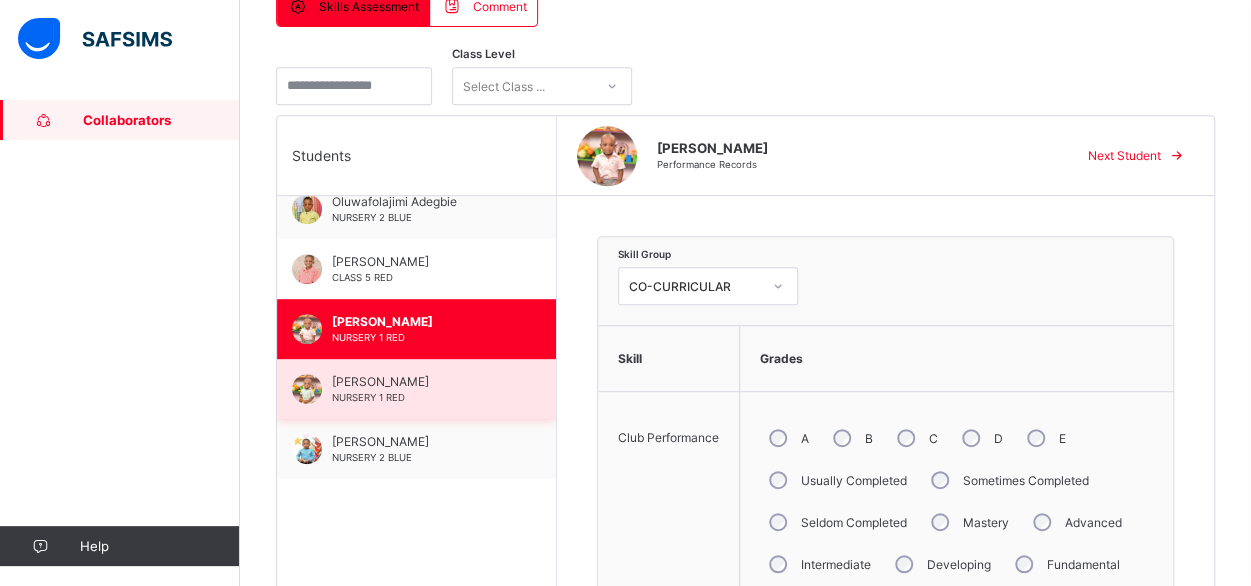 click on "[PERSON_NAME]  NURSERY 1 RED" at bounding box center [421, 389] 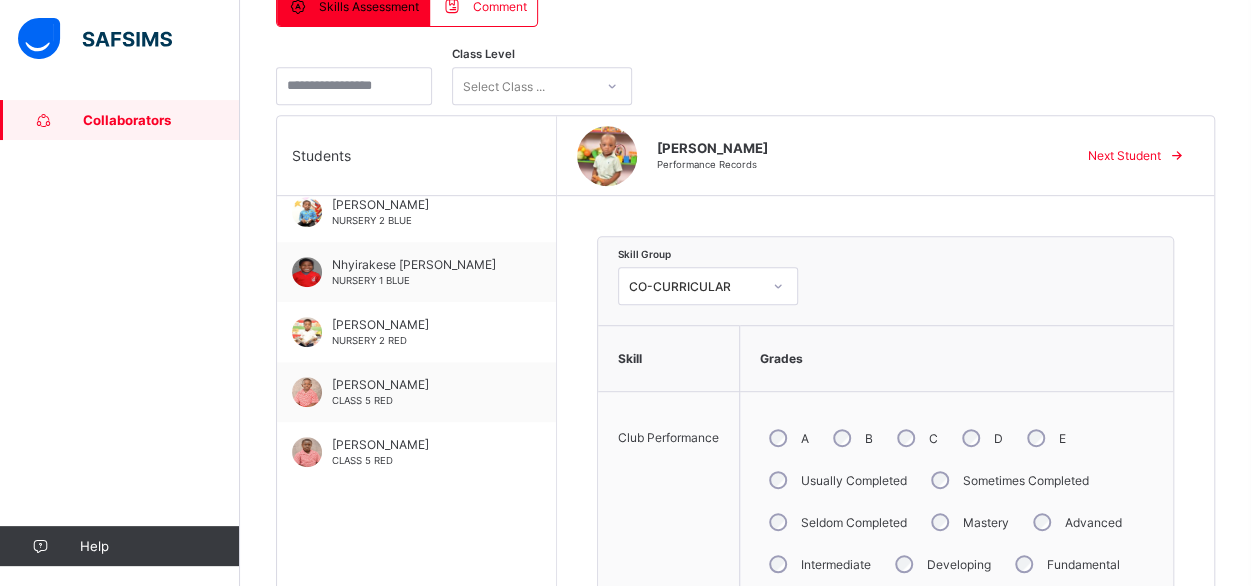 scroll, scrollTop: 837, scrollLeft: 0, axis: vertical 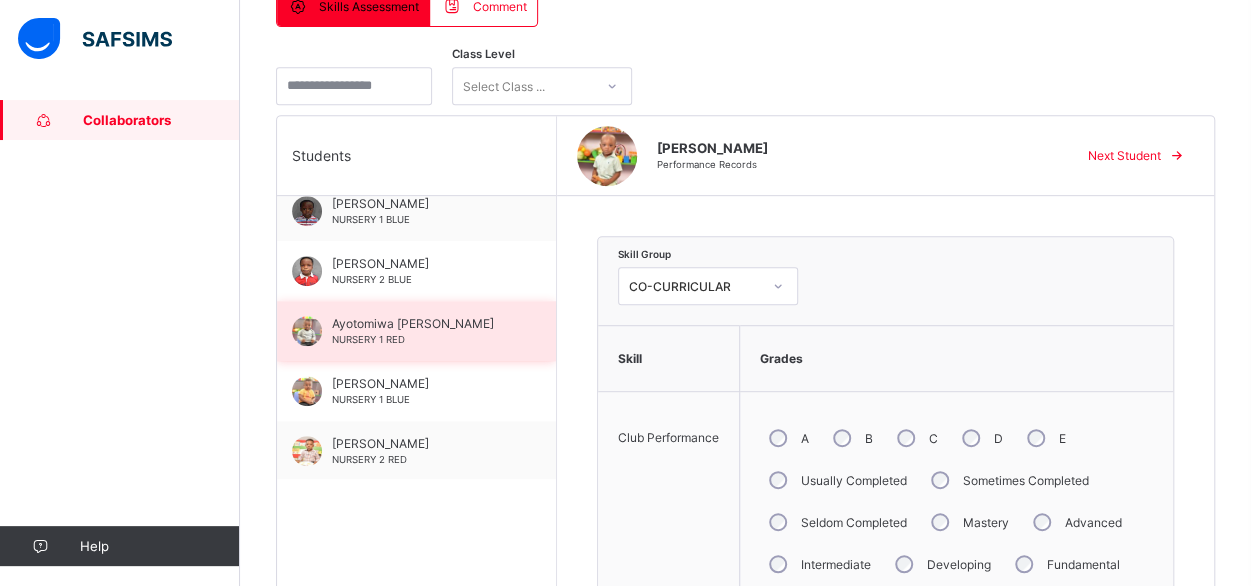 click on "[PERSON_NAME]  NURSERY 1 RED" at bounding box center [416, 331] 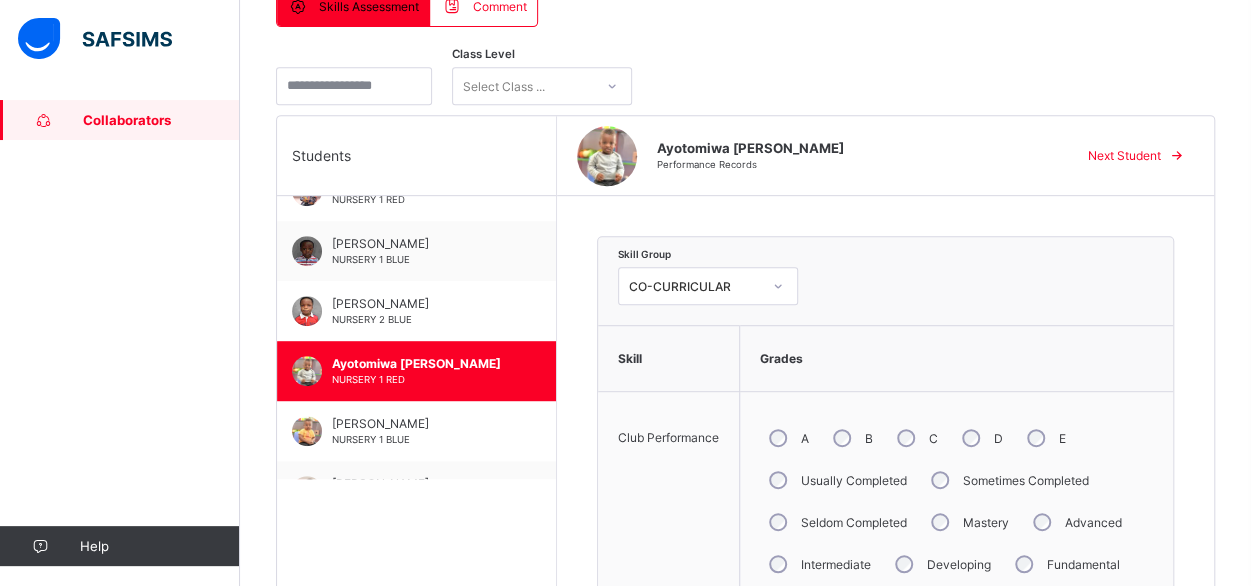 scroll, scrollTop: 12, scrollLeft: 0, axis: vertical 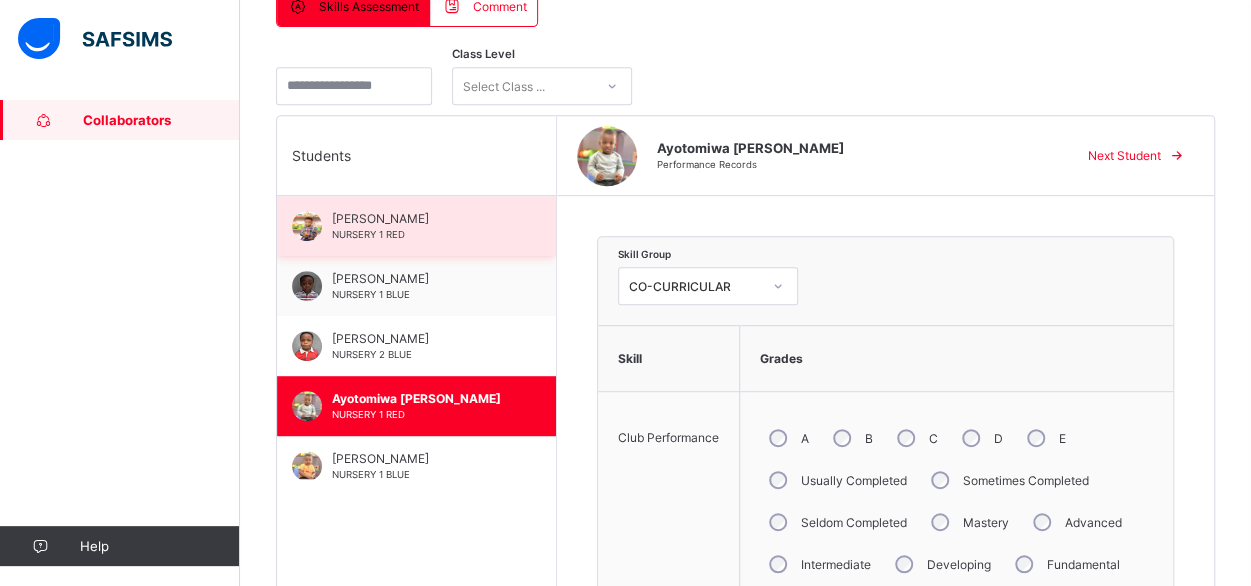 click on "[PERSON_NAME]  NURSERY 1 RED" at bounding box center (416, 226) 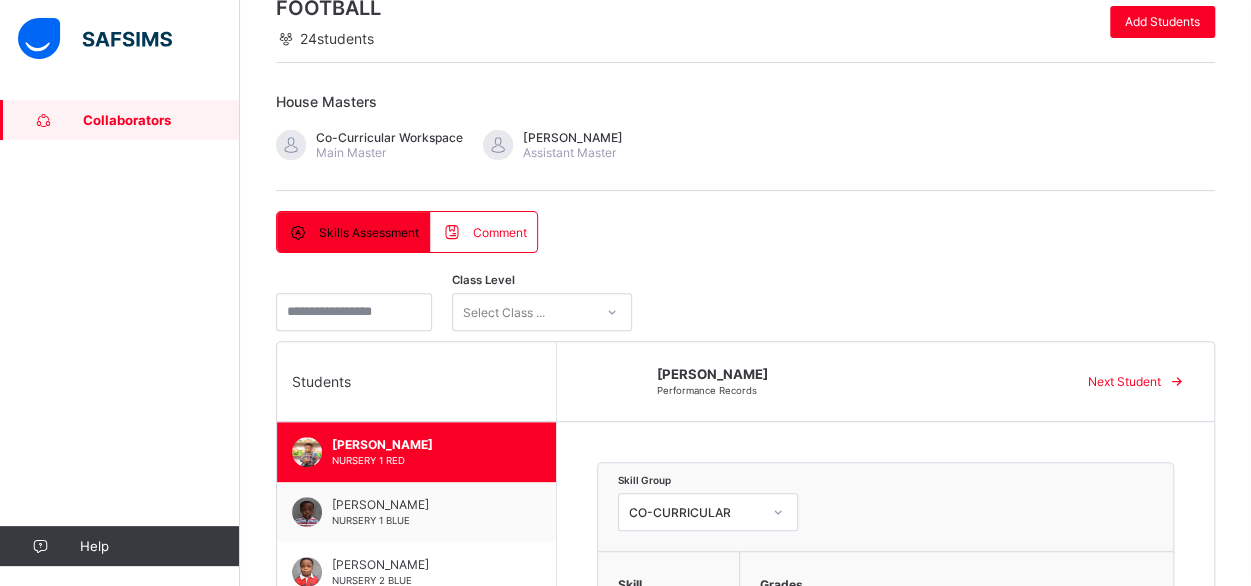 scroll, scrollTop: 101, scrollLeft: 0, axis: vertical 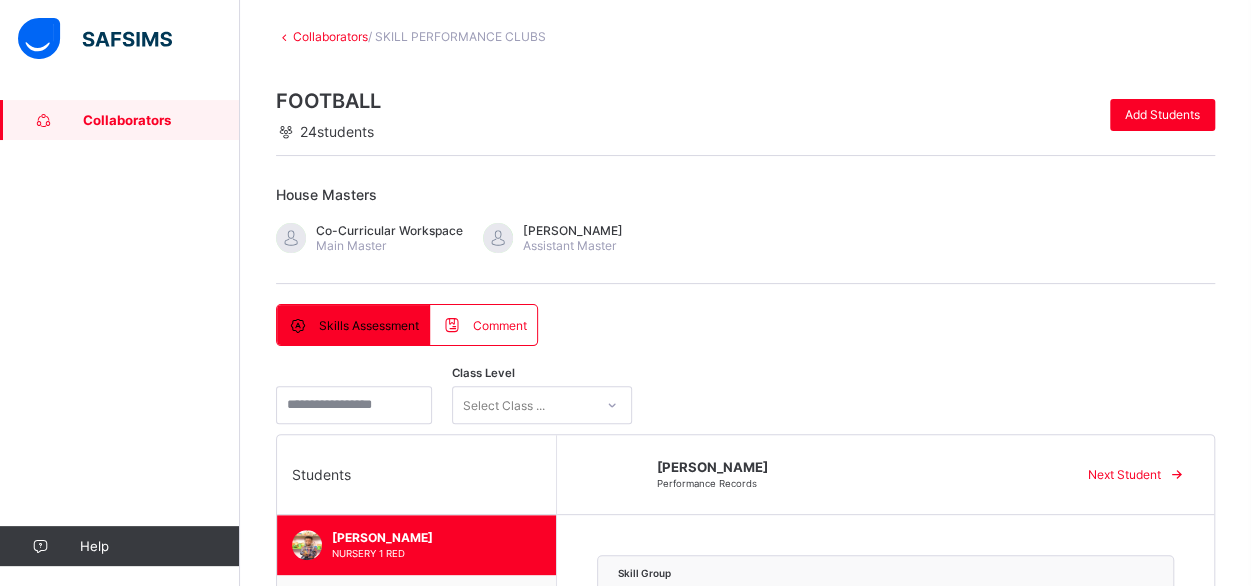 click on "Collaborators" at bounding box center [161, 120] 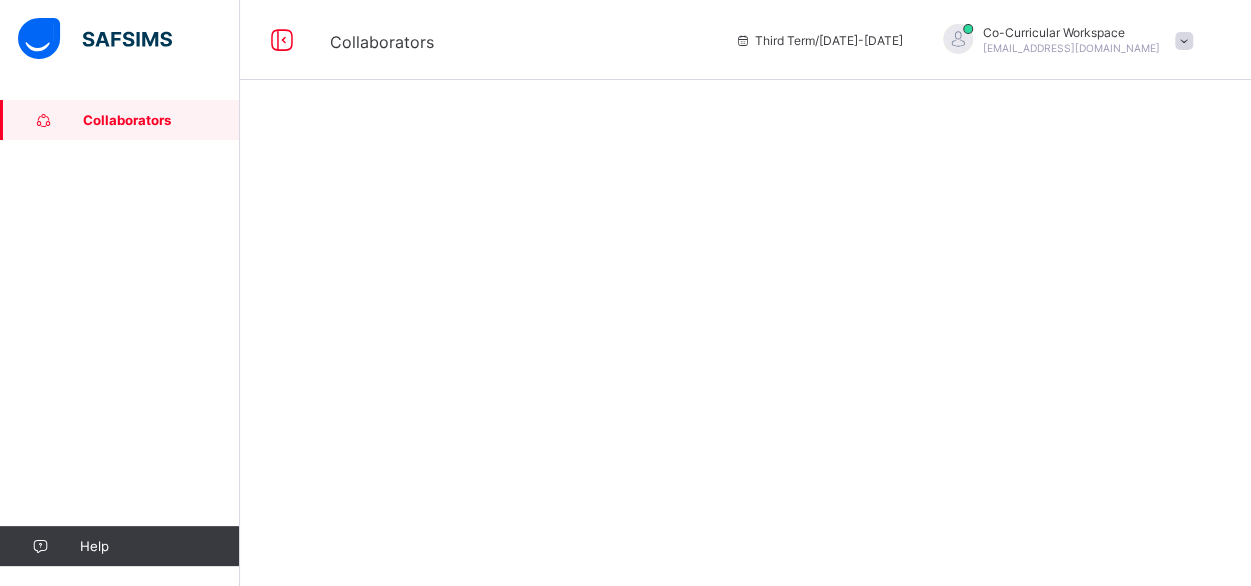scroll, scrollTop: 0, scrollLeft: 0, axis: both 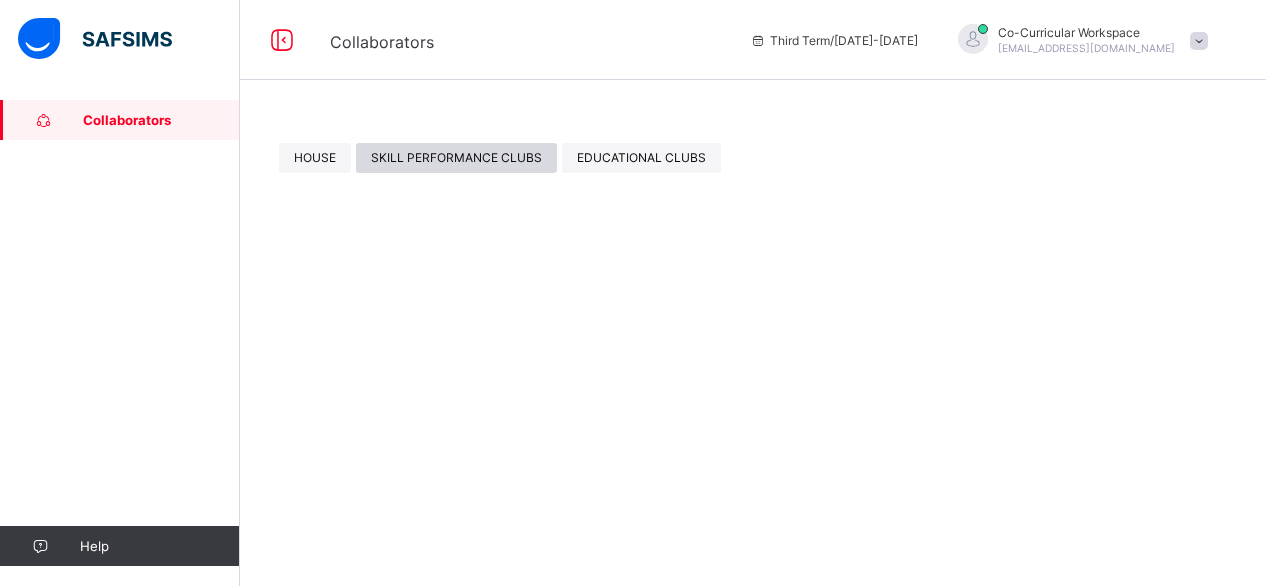 click on "SKILL PERFORMANCE CLUBS" at bounding box center (456, 157) 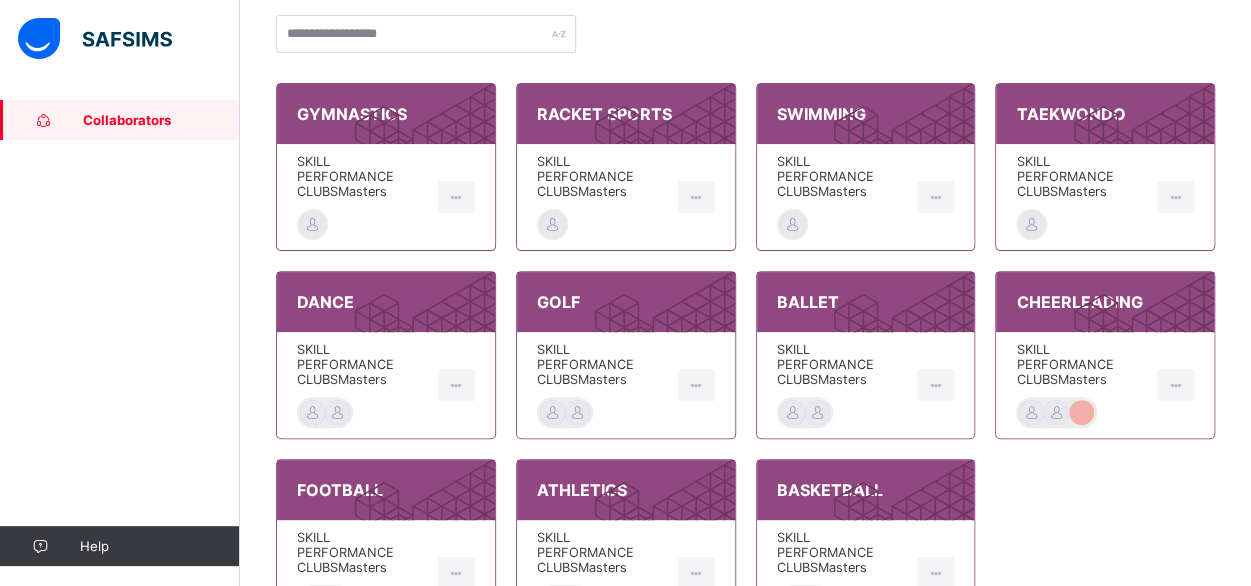 scroll, scrollTop: 226, scrollLeft: 0, axis: vertical 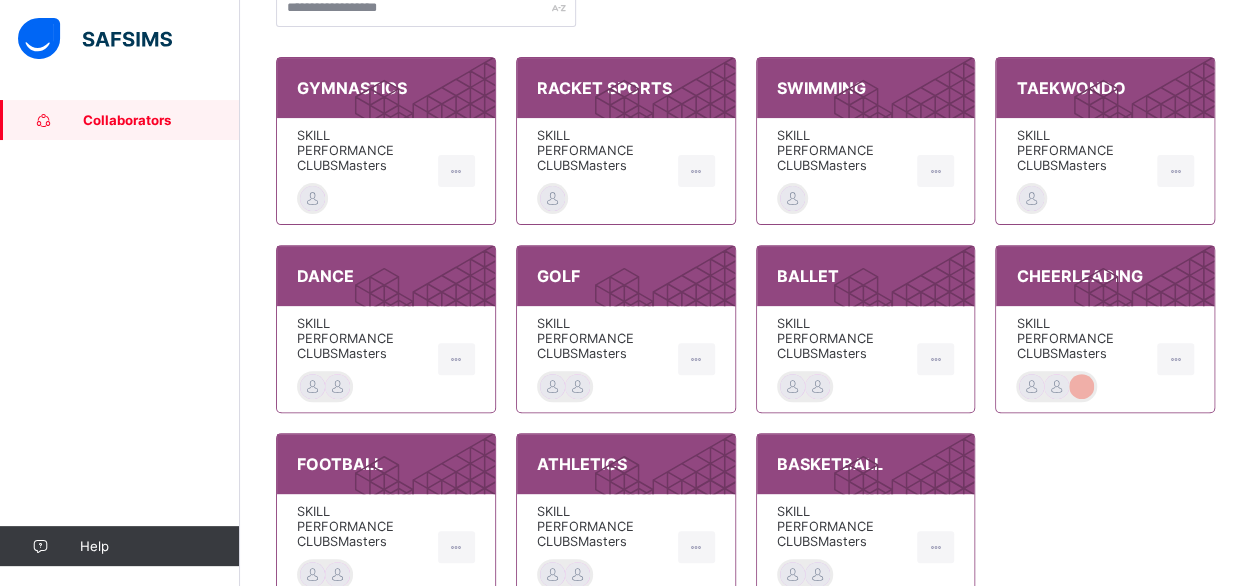 click on "SKILL PERFORMANCE CLUBS  Masters" at bounding box center (842, 338) 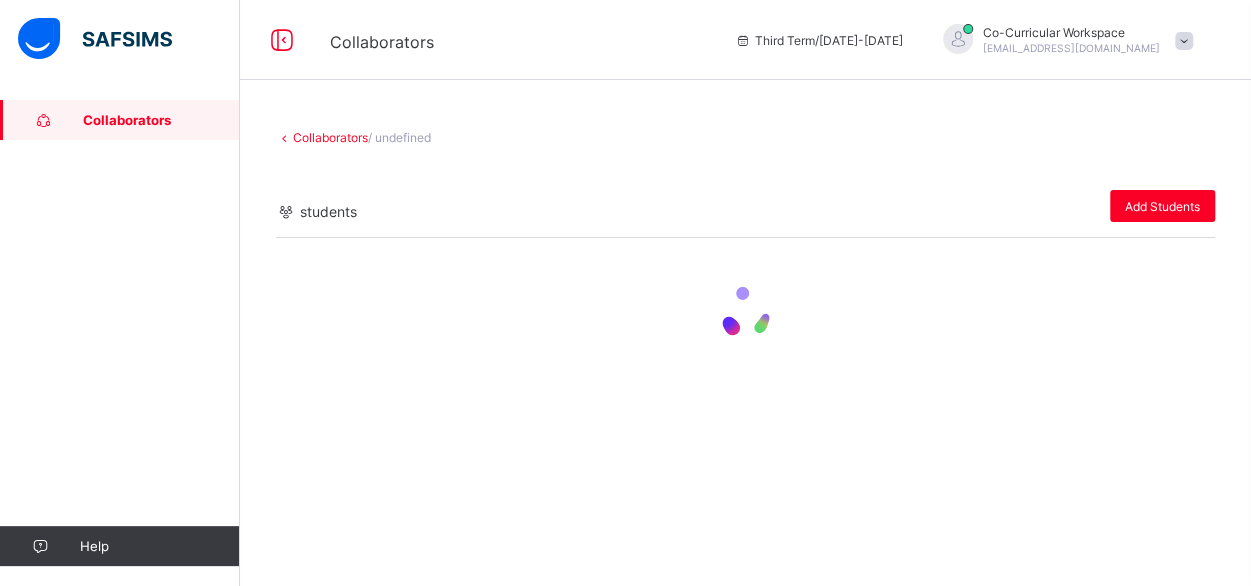 scroll, scrollTop: 0, scrollLeft: 0, axis: both 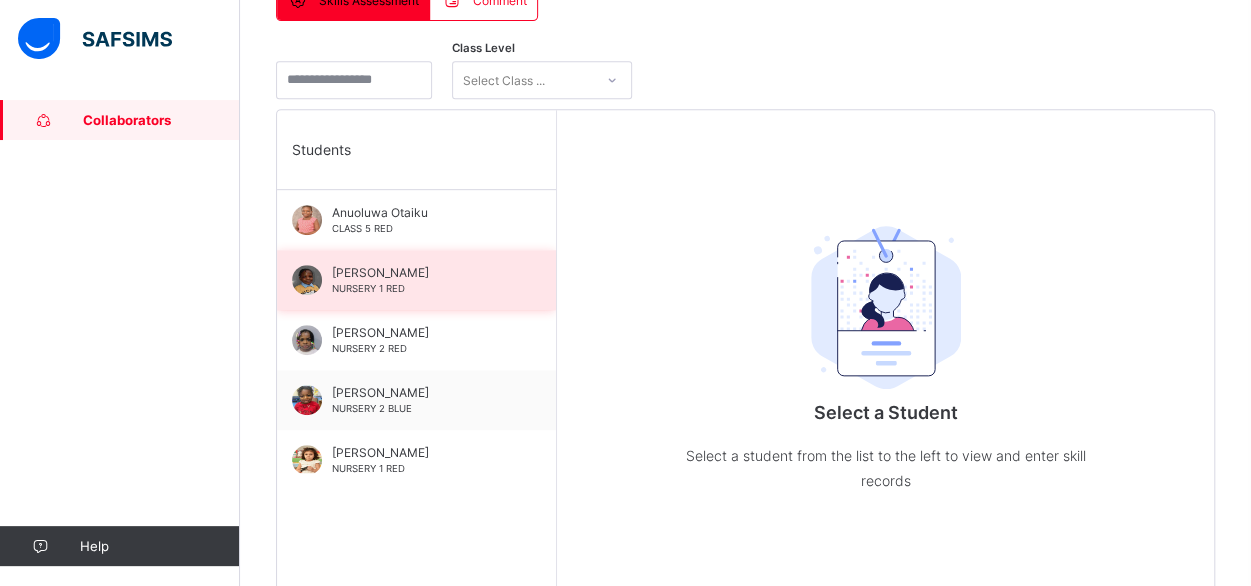 click on "[PERSON_NAME]  NURSERY 1 RED" at bounding box center [421, 280] 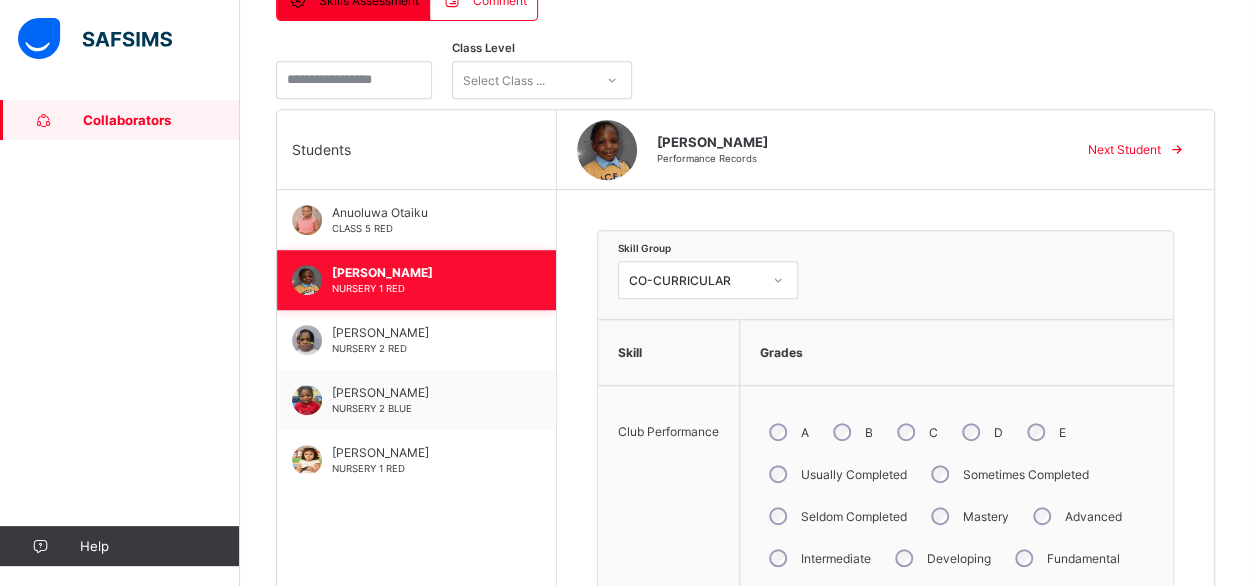 click on "[PERSON_NAME]  NURSERY 1 RED" at bounding box center [421, 280] 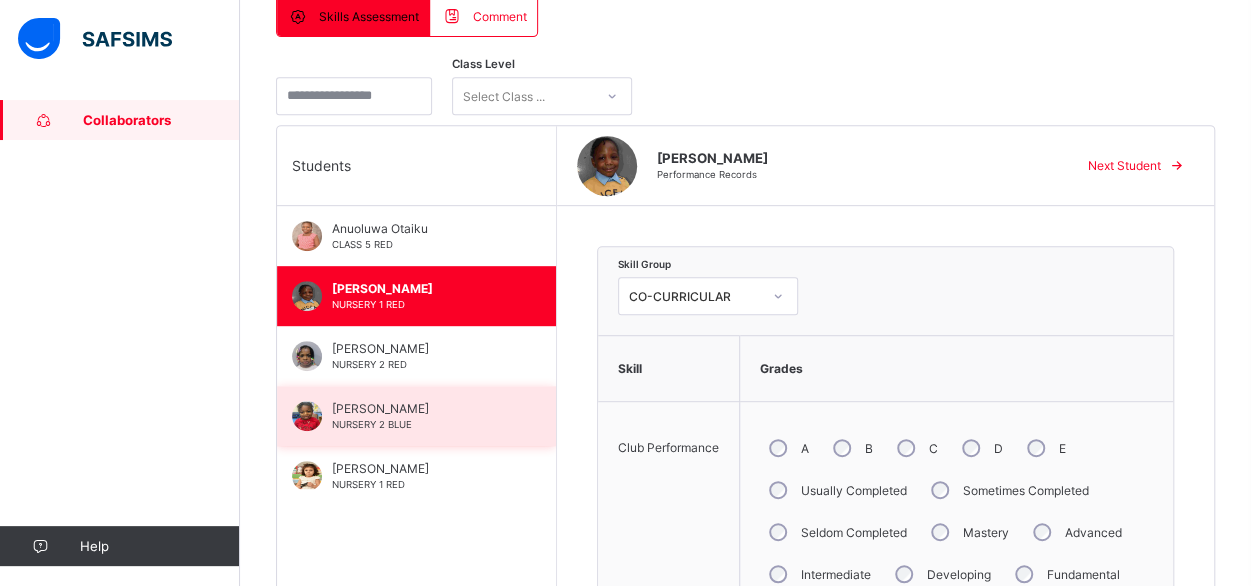 scroll, scrollTop: 408, scrollLeft: 0, axis: vertical 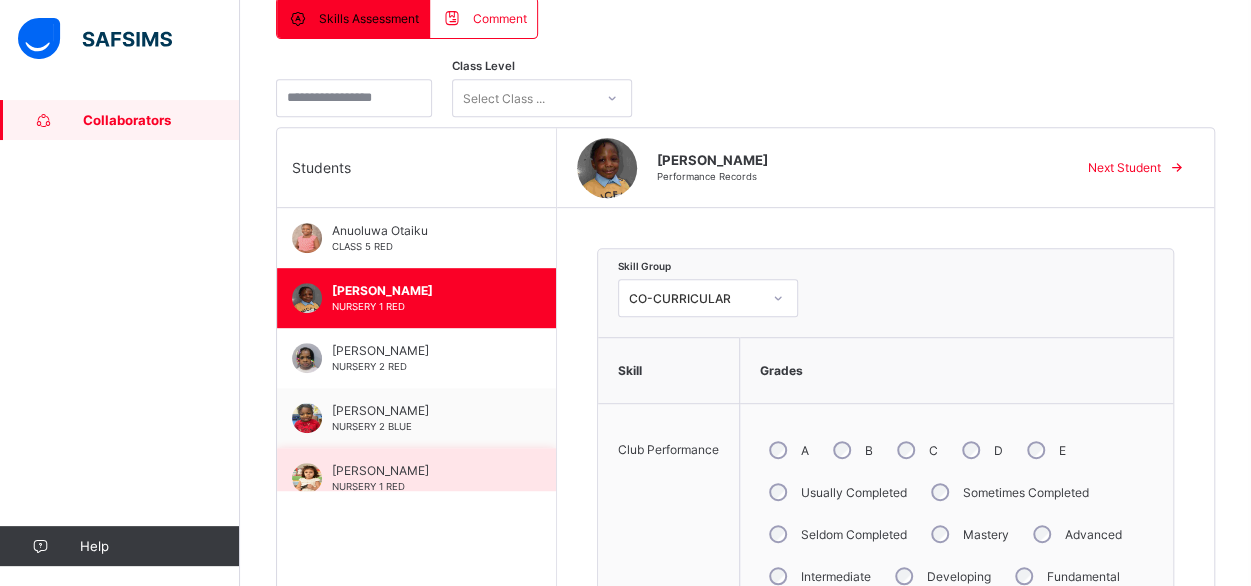click on "[PERSON_NAME]" at bounding box center [421, 470] 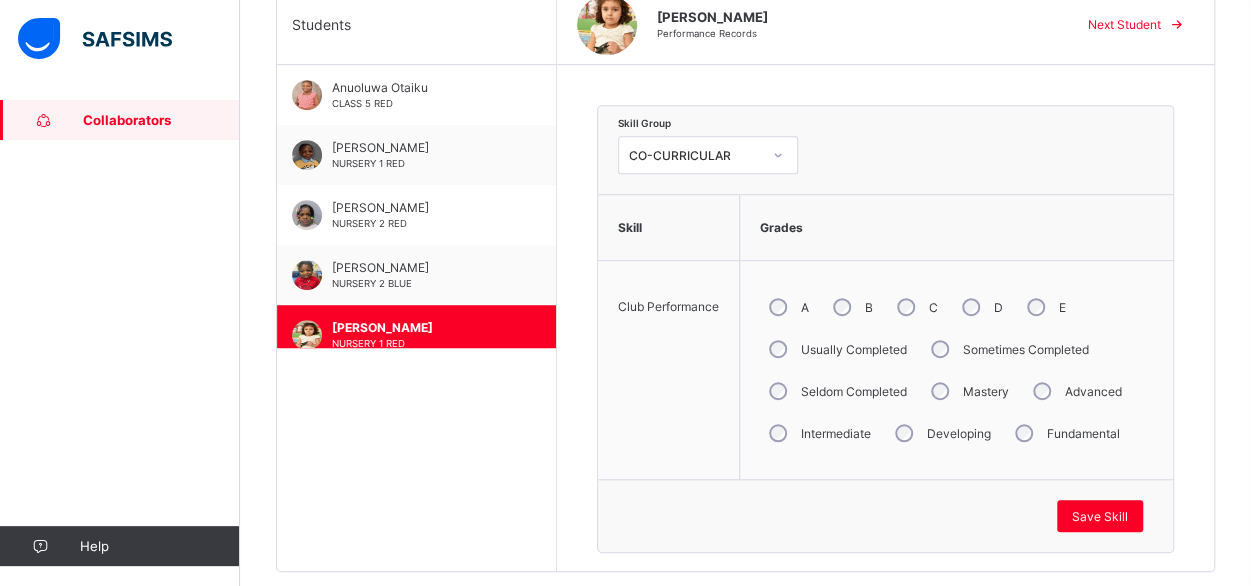 scroll, scrollTop: 566, scrollLeft: 0, axis: vertical 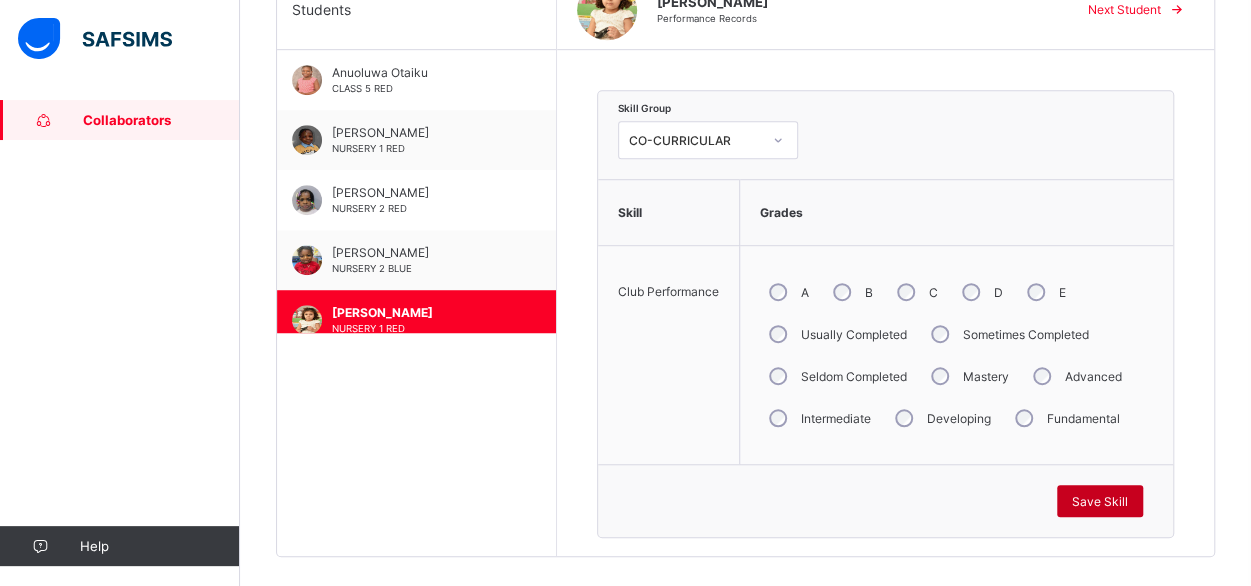 click on "Save Skill" at bounding box center (1100, 501) 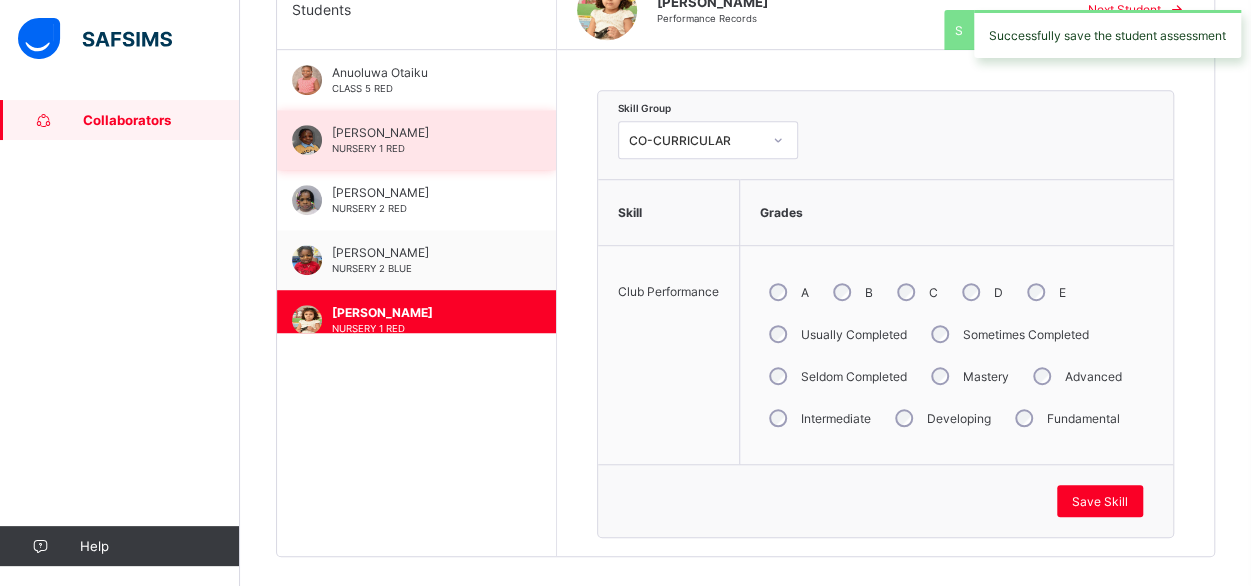 click on "[PERSON_NAME]  NURSERY 1 RED" at bounding box center [421, 140] 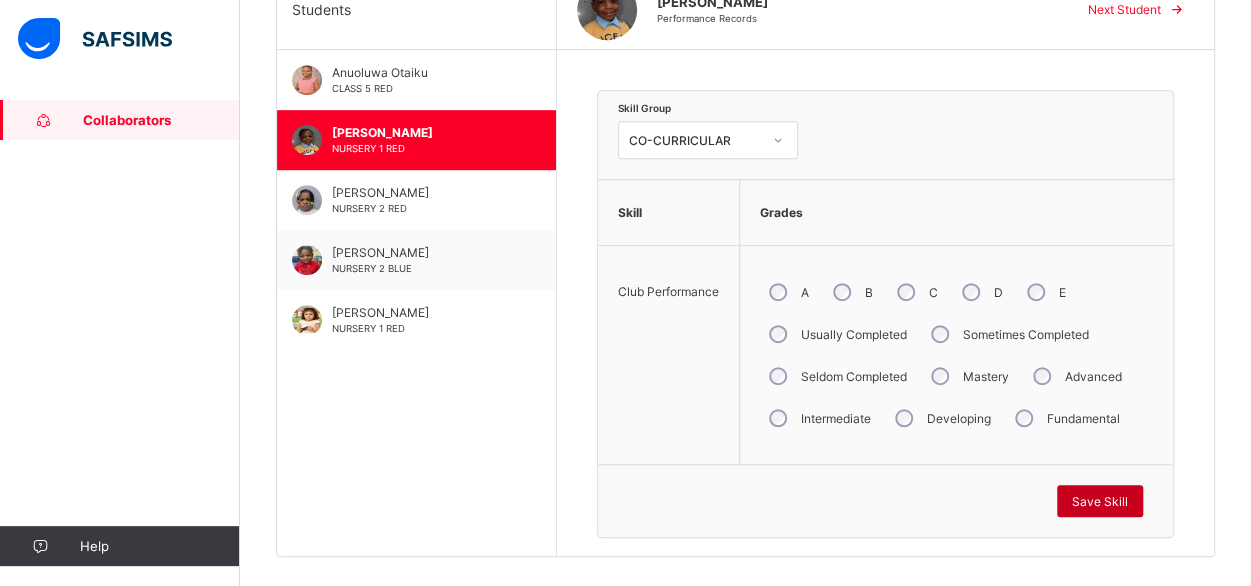 click on "Save Skill" at bounding box center (1100, 501) 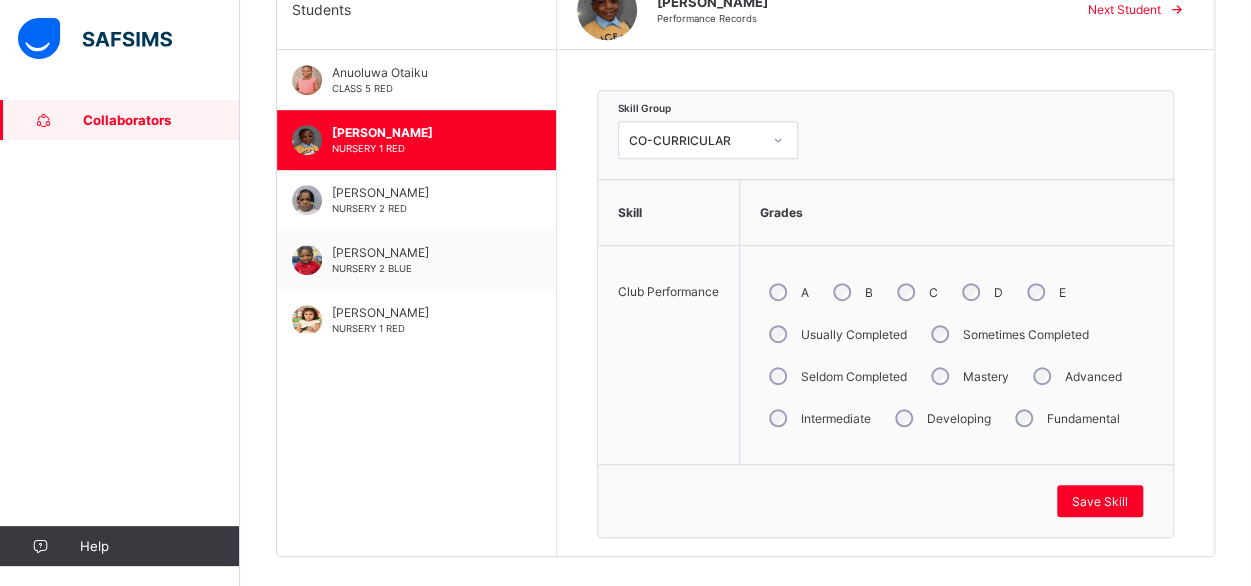 click on "Skill Group CO-CURRICULAR Skill Grades Club Performance A B C D E Usually Completed Sometimes Completed Seldom Completed Mastery Advanced Intermediate Developing Fundamental Save Skill" at bounding box center [885, 314] 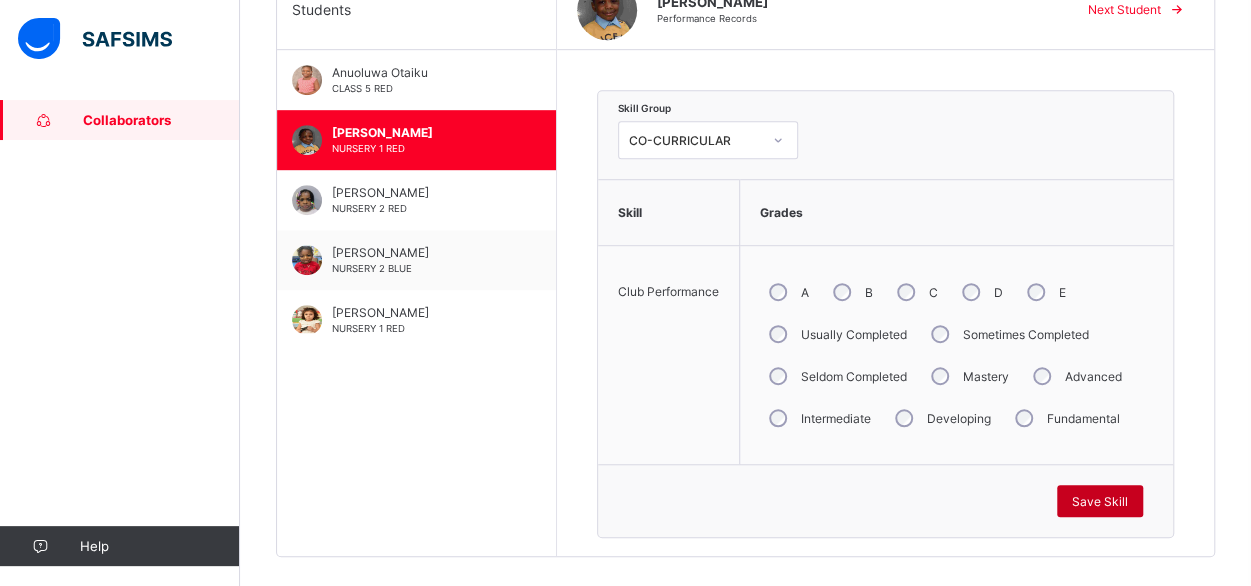 click on "Save Skill" at bounding box center (1100, 501) 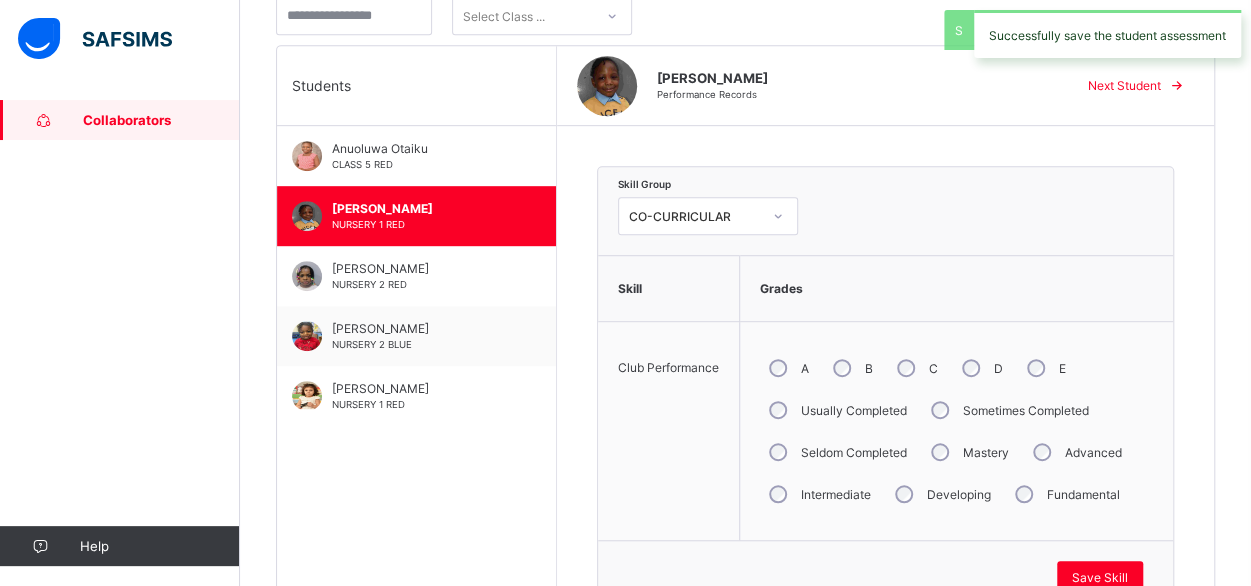 scroll, scrollTop: 488, scrollLeft: 0, axis: vertical 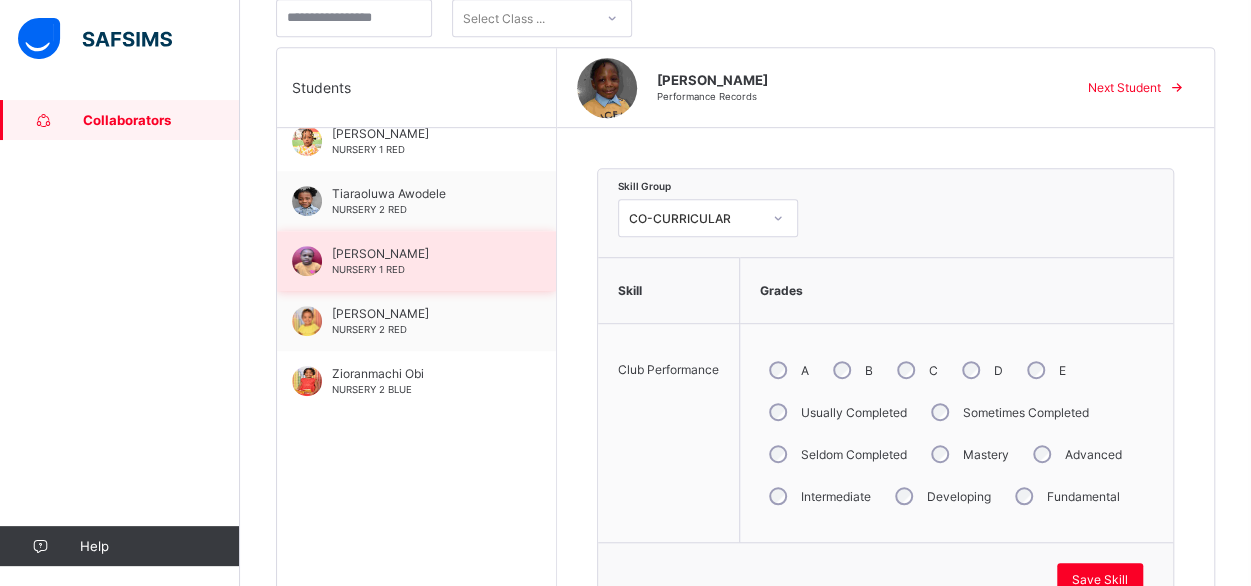 click on "[PERSON_NAME]  NURSERY 1 RED" at bounding box center [421, 261] 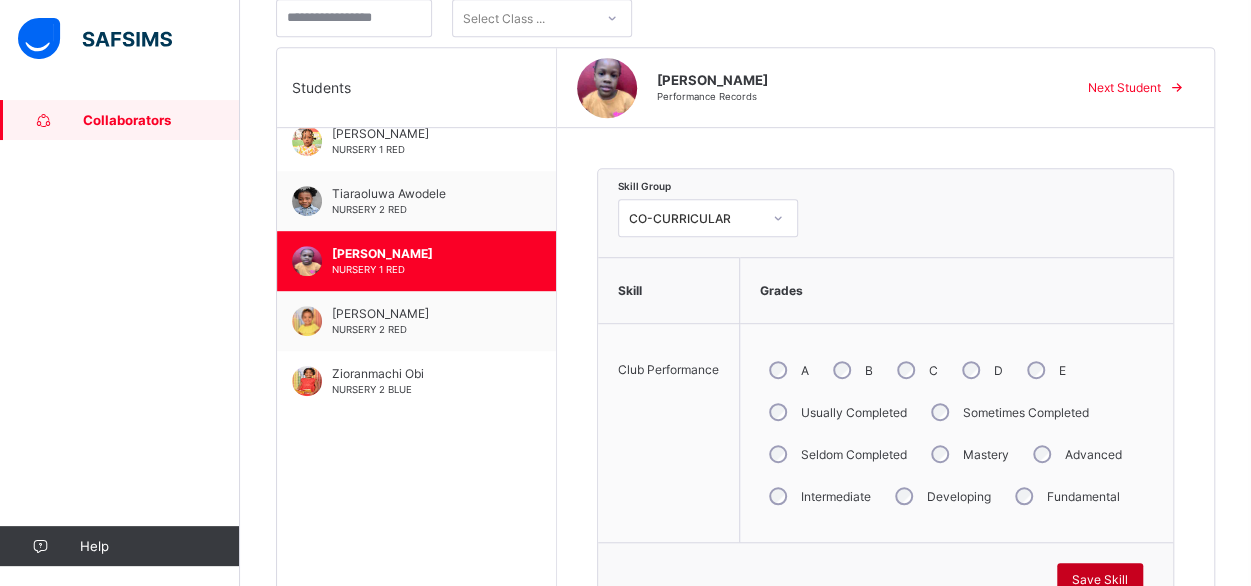 click on "Save Skill" at bounding box center (1100, 579) 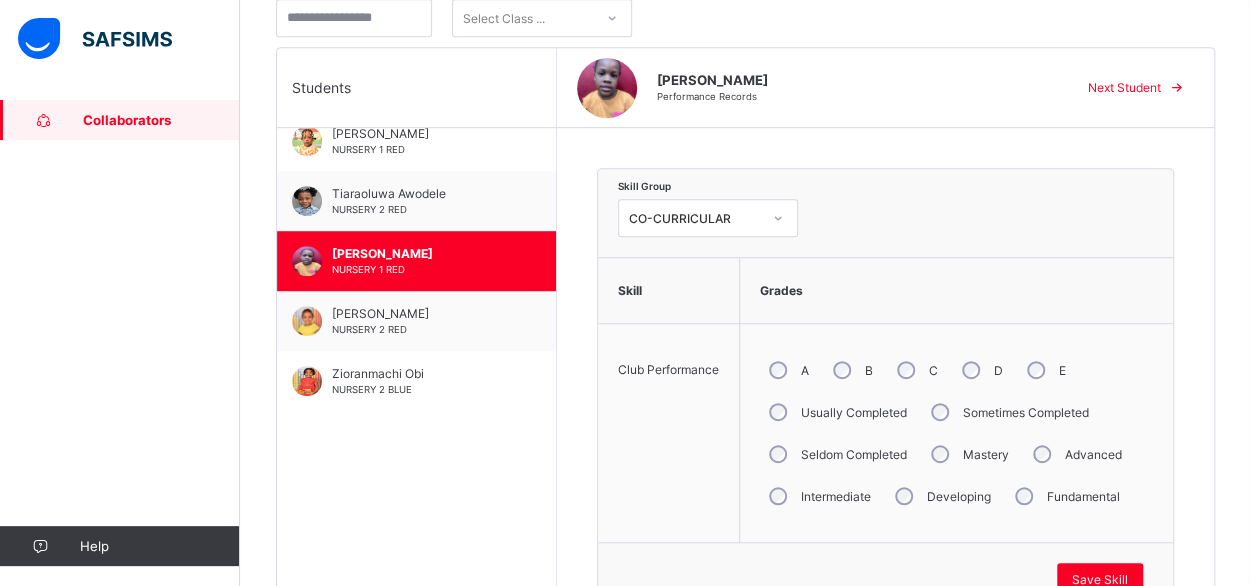 click on "Save Skill" at bounding box center [885, 578] 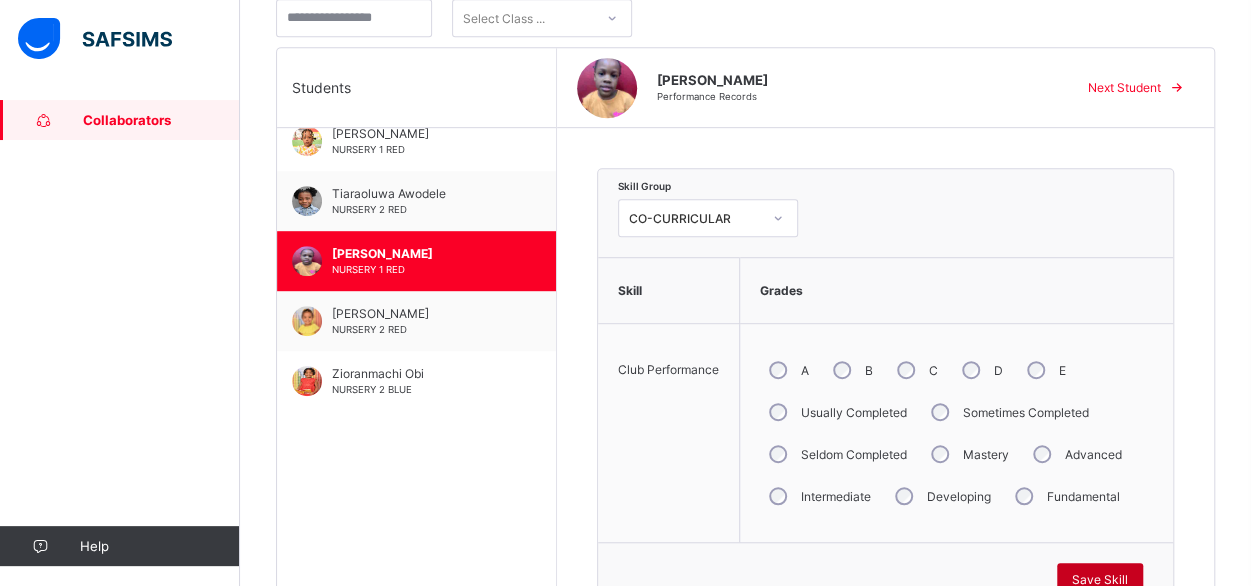 click on "Save Skill" at bounding box center (1100, 579) 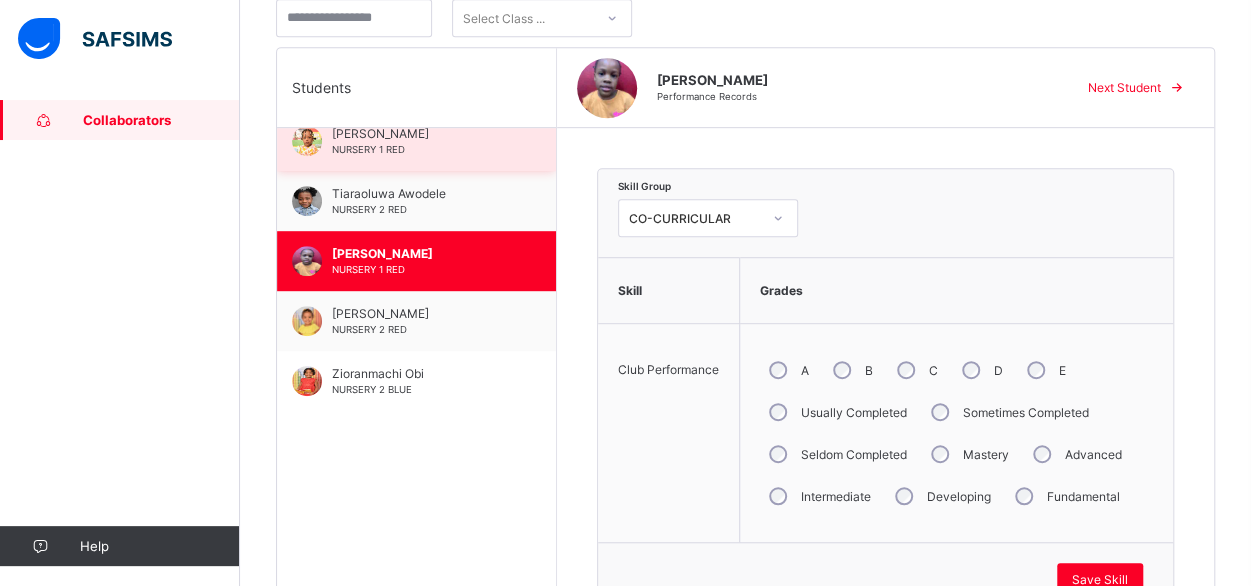 click on "NURSERY 1 RED" at bounding box center (368, 149) 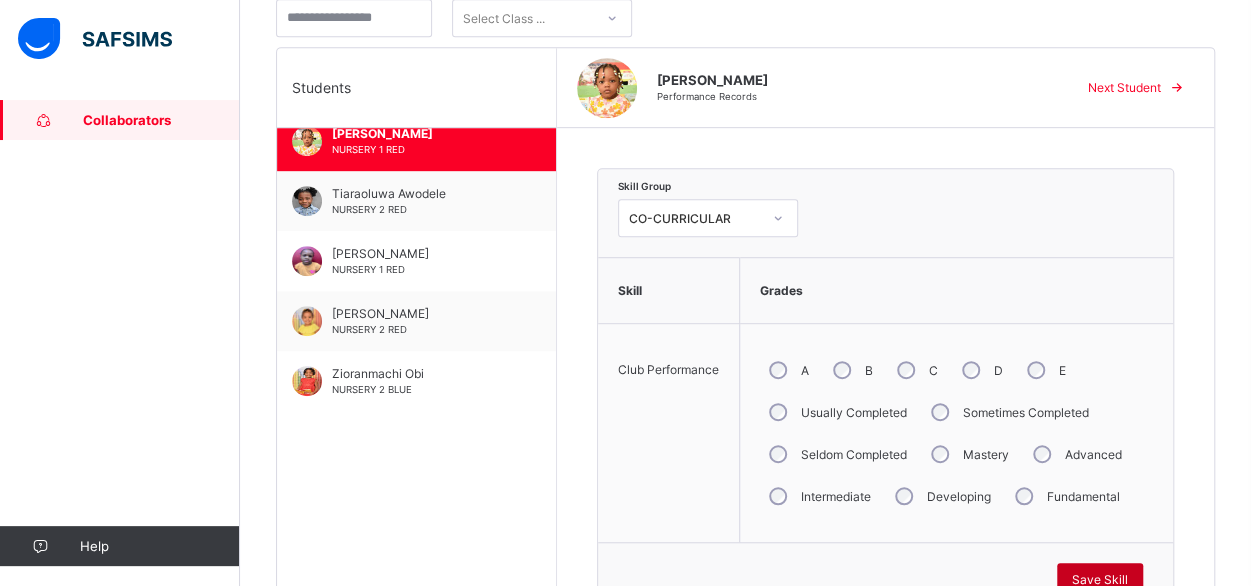 click on "Save Skill" at bounding box center (1100, 579) 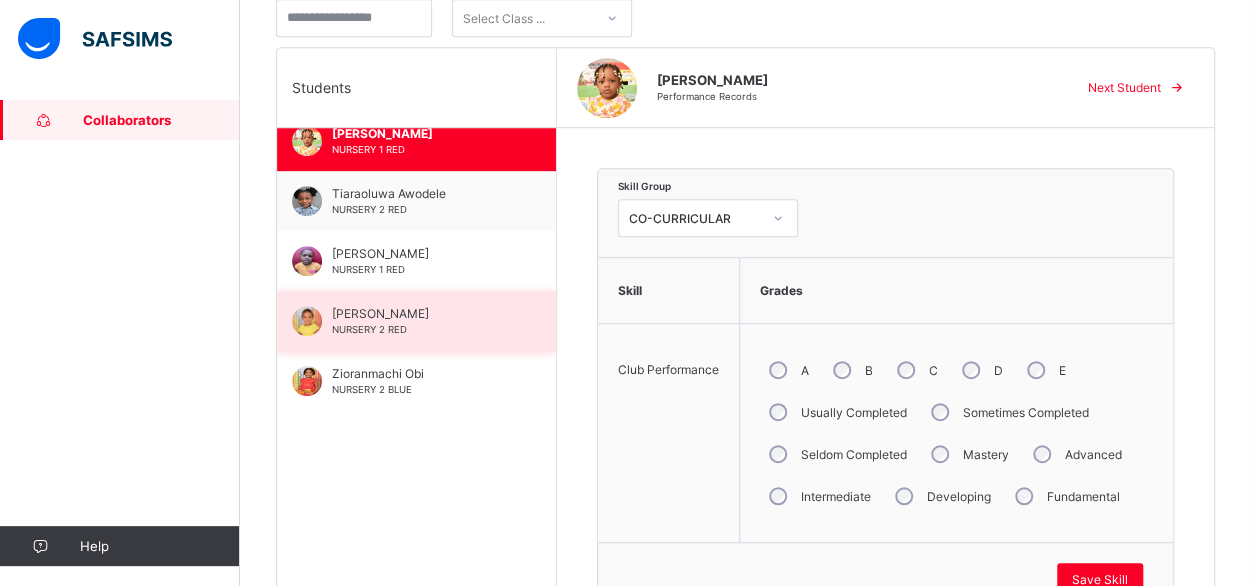 click on "[PERSON_NAME] NURSERY 2 RED" at bounding box center [416, 321] 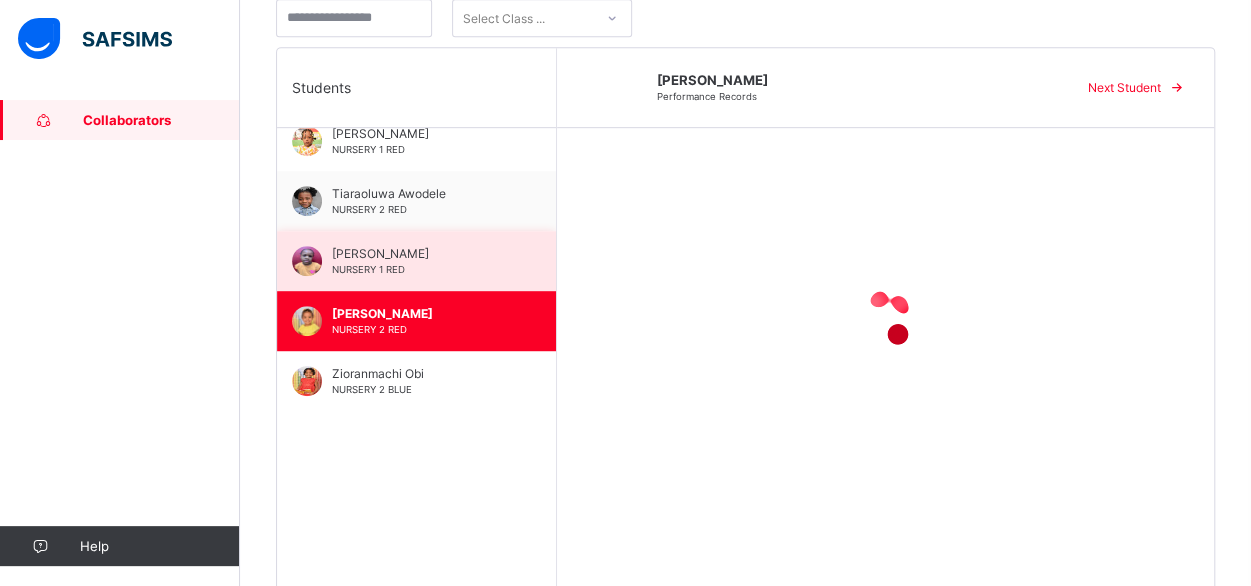 click on "[PERSON_NAME]  NURSERY 1 RED" at bounding box center [416, 261] 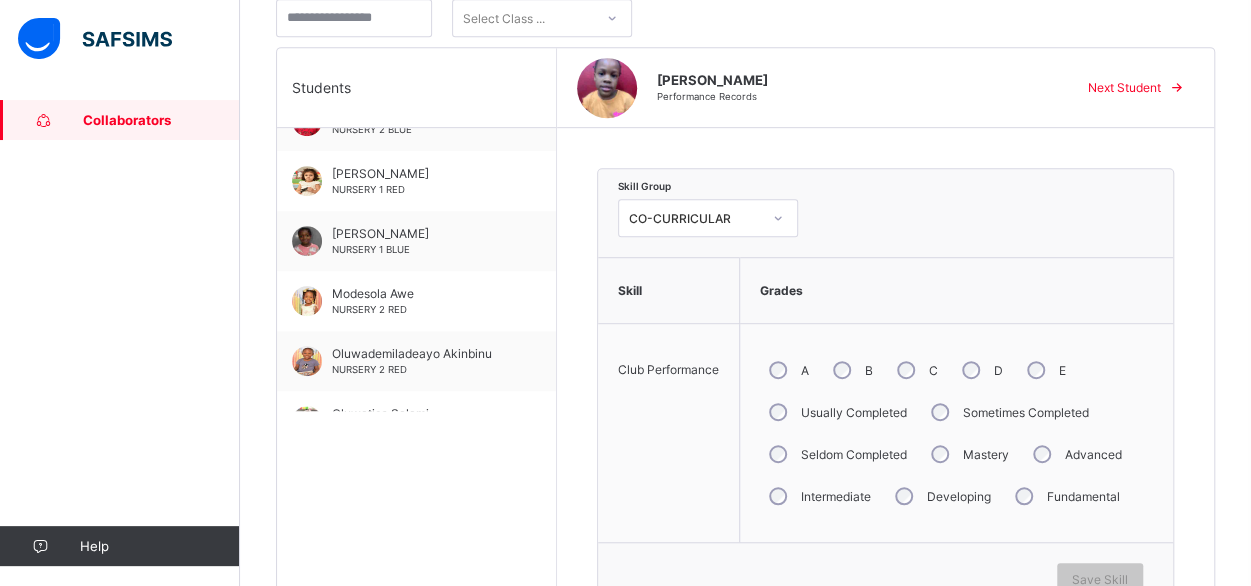 scroll, scrollTop: 177, scrollLeft: 0, axis: vertical 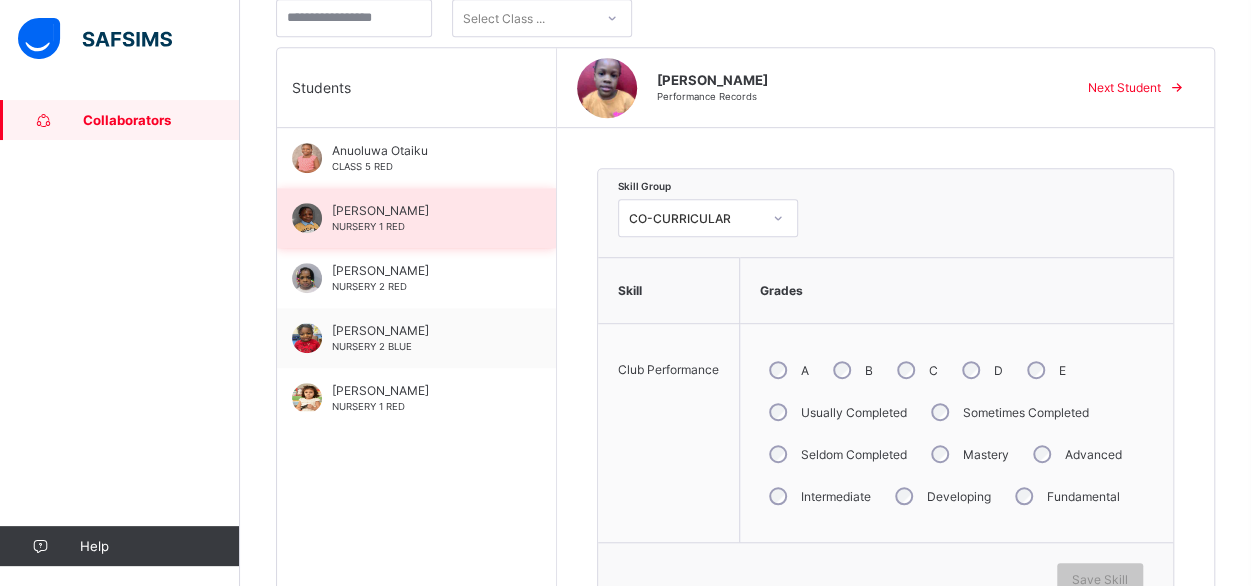click on "[PERSON_NAME]" at bounding box center [421, 210] 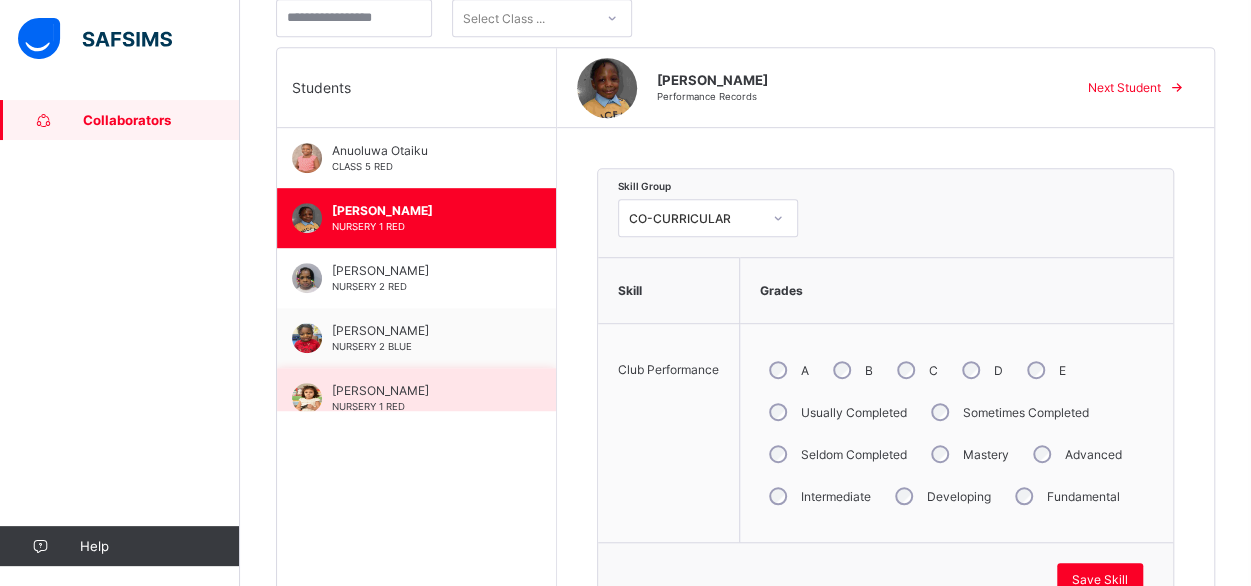 click on "[PERSON_NAME]" at bounding box center [421, 390] 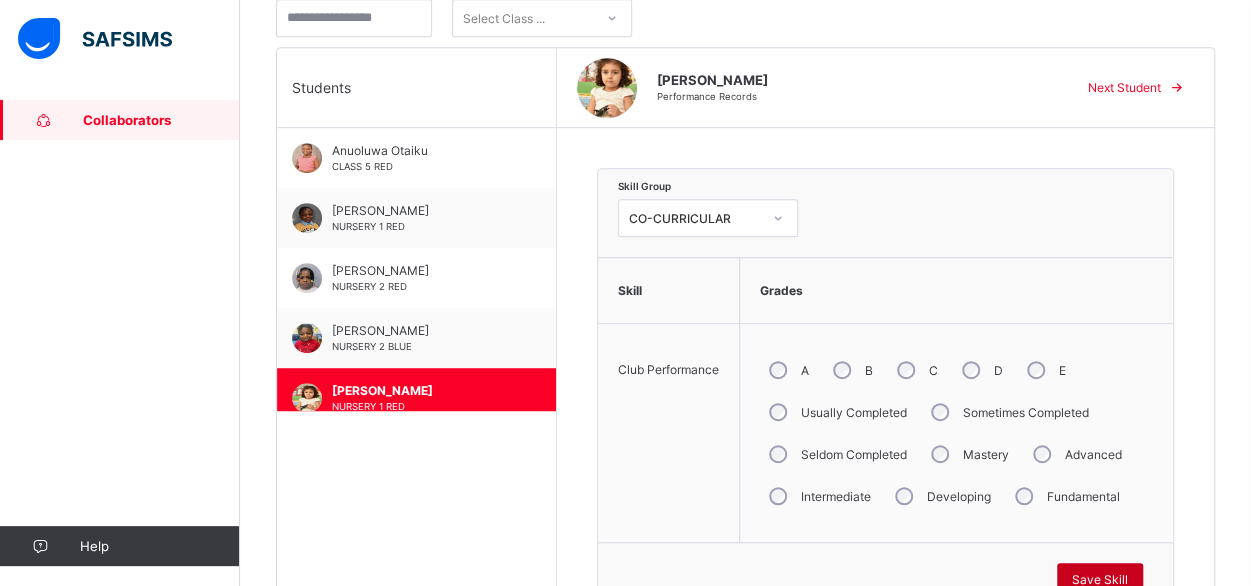 click on "Save Skill" at bounding box center (1100, 579) 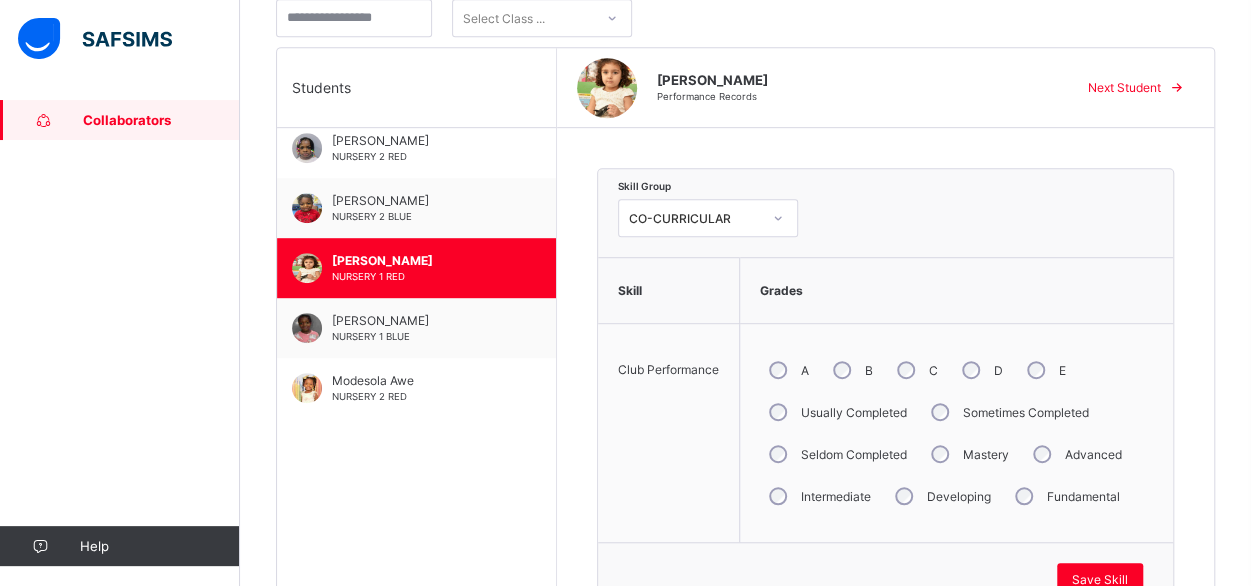 scroll, scrollTop: 160, scrollLeft: 0, axis: vertical 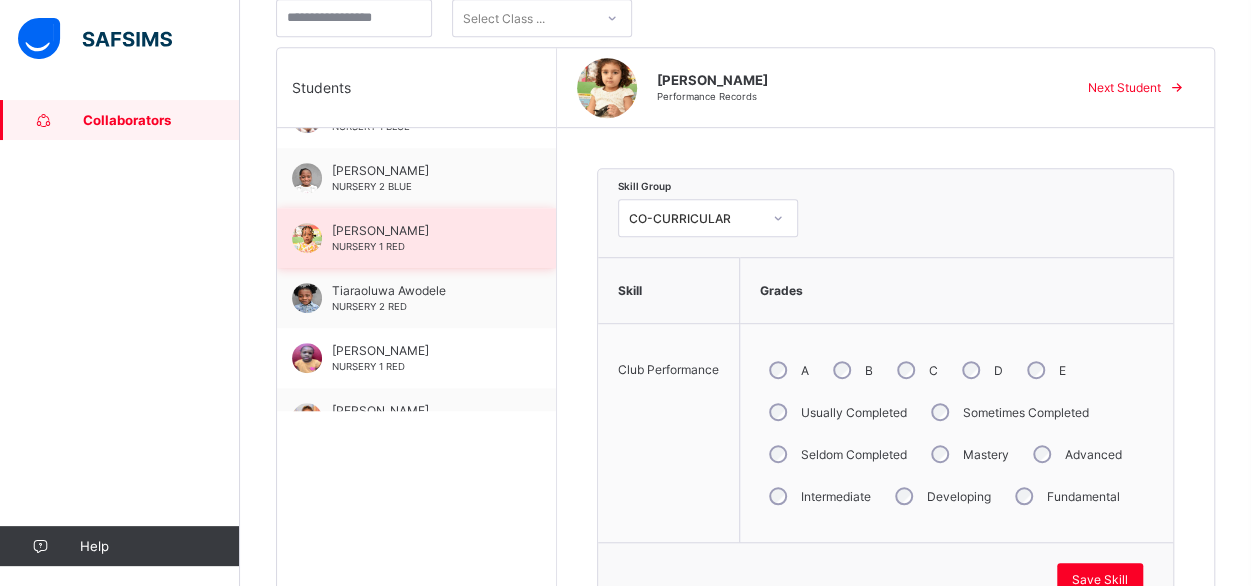 click on "[PERSON_NAME]  NURSERY 1 RED" at bounding box center (421, 238) 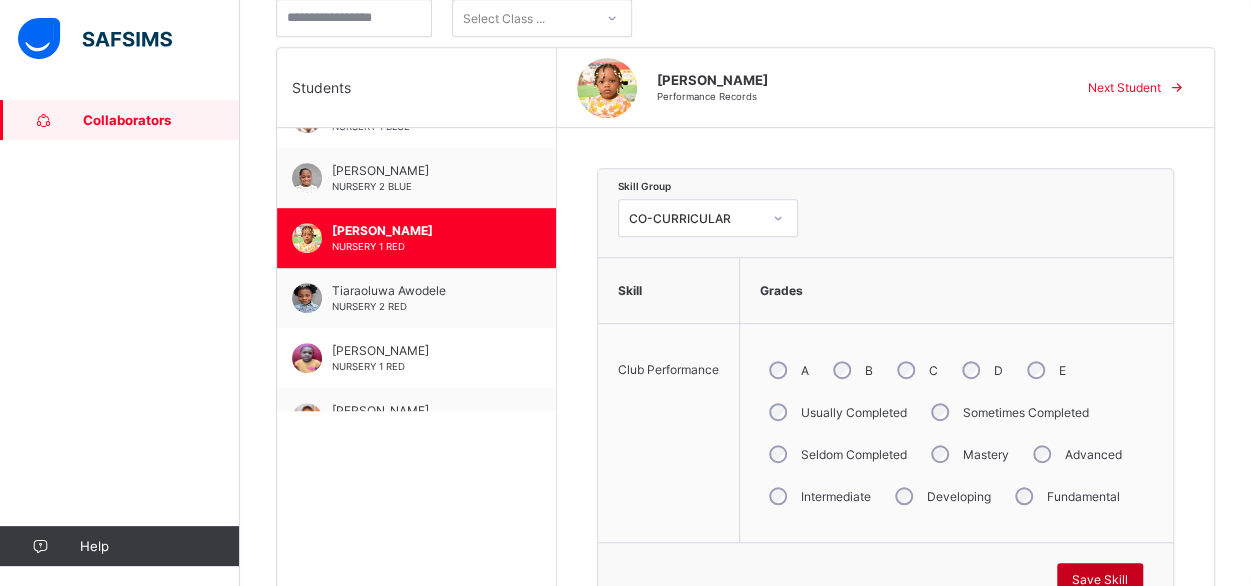 click on "Save Skill" at bounding box center (1100, 579) 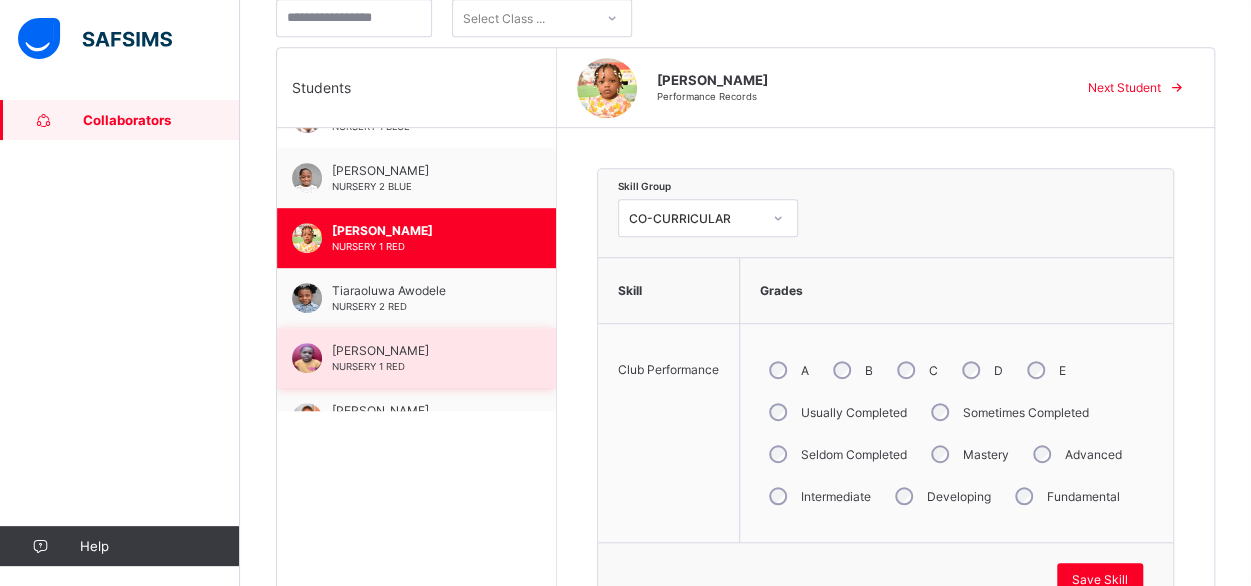 click on "[PERSON_NAME]" at bounding box center (421, 350) 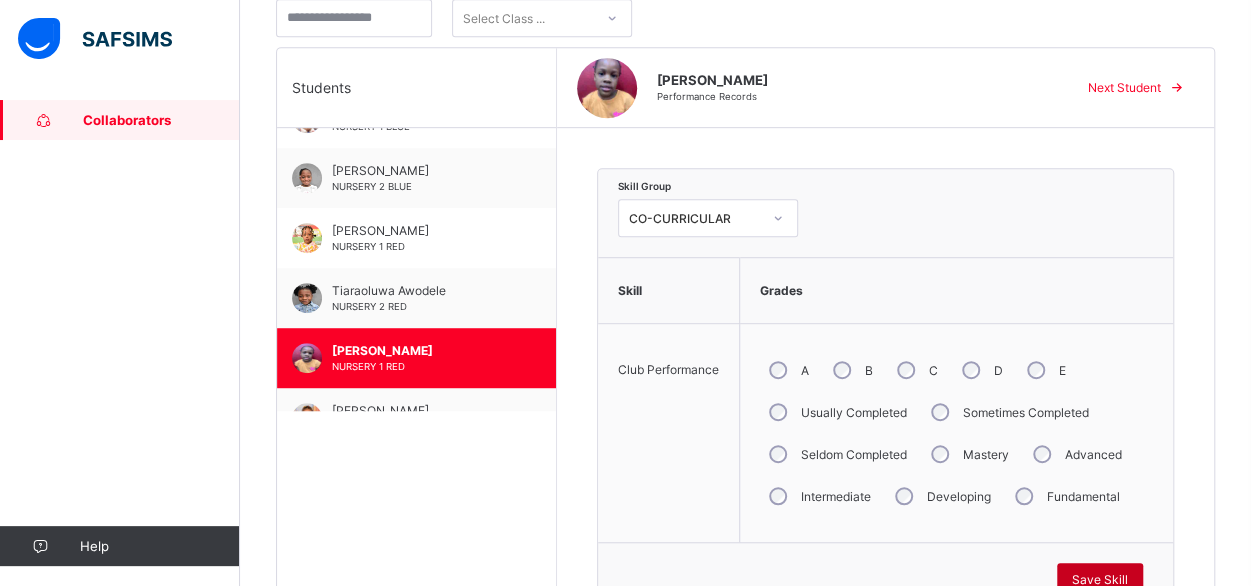 click on "Save Skill" at bounding box center (1100, 579) 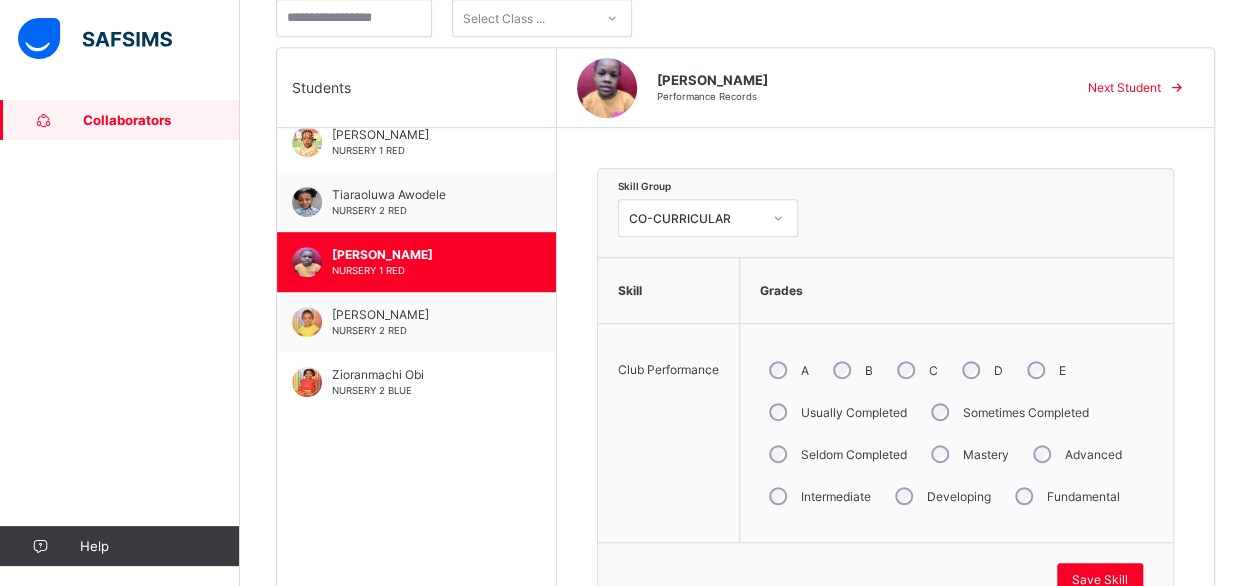 scroll, scrollTop: 617, scrollLeft: 0, axis: vertical 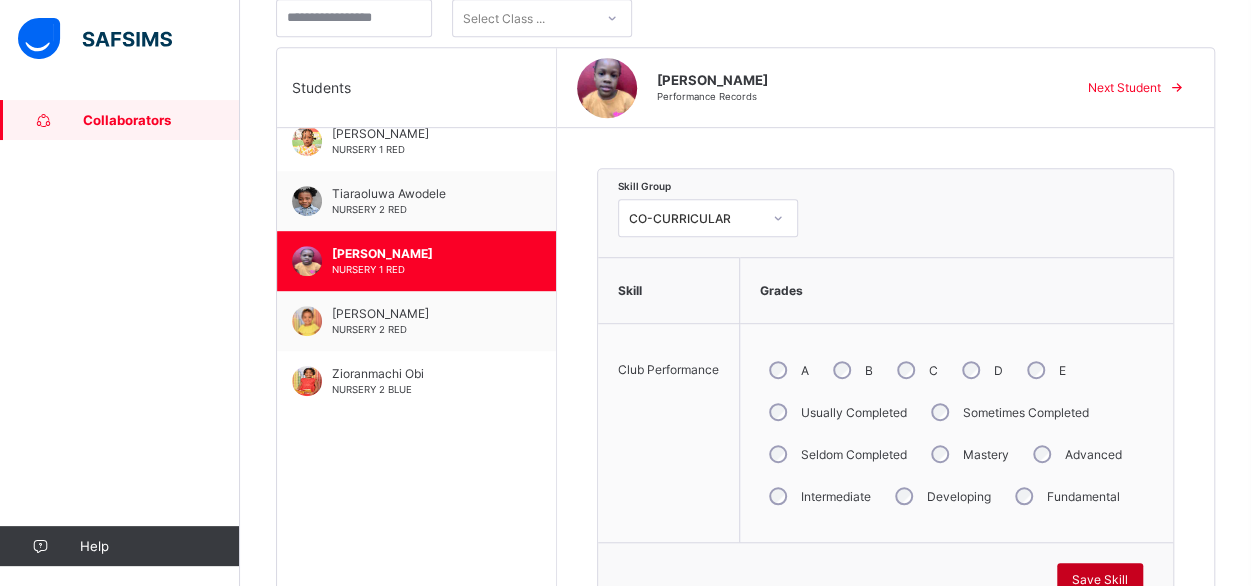 click on "Save Skill" at bounding box center [1100, 579] 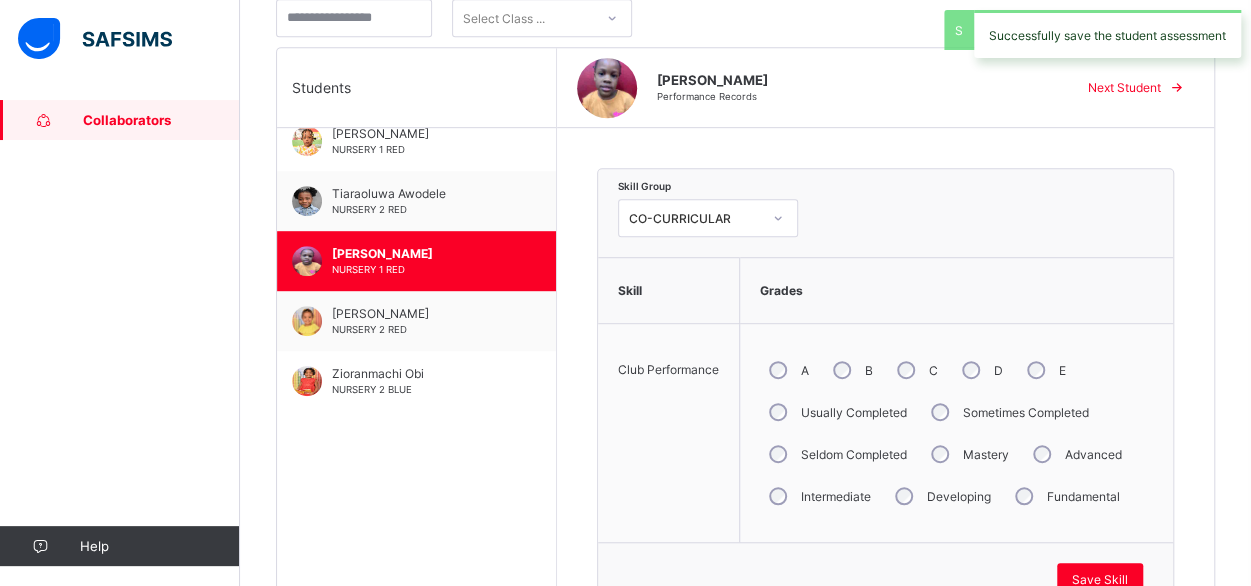 click on "Collaborators" at bounding box center (161, 120) 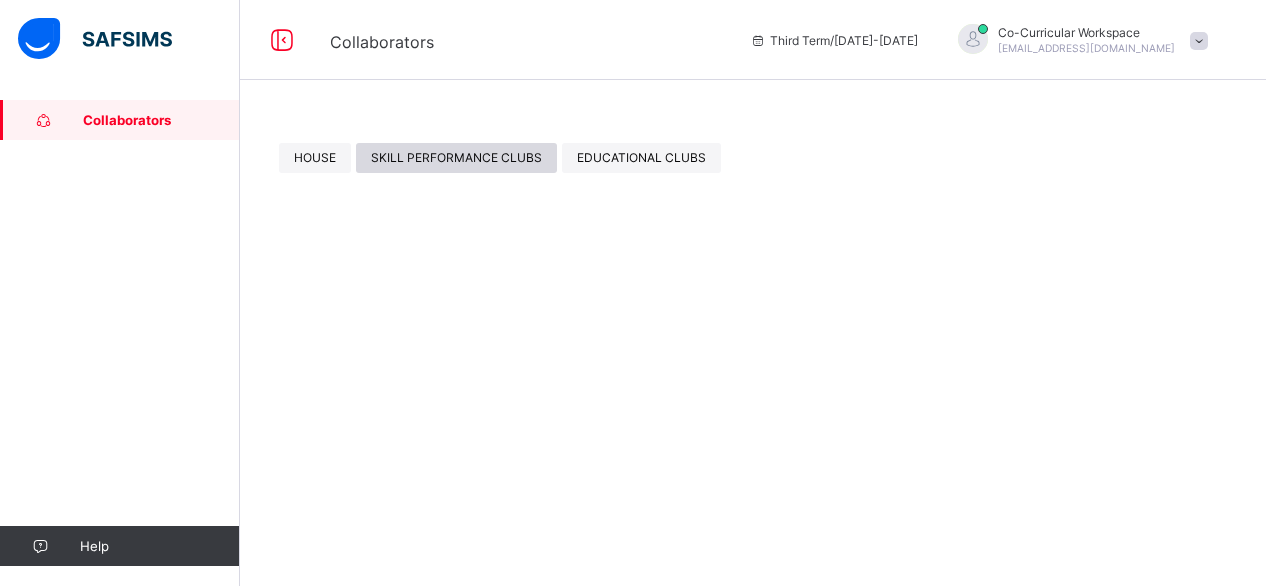 click on "SKILL PERFORMANCE CLUBS" at bounding box center [456, 158] 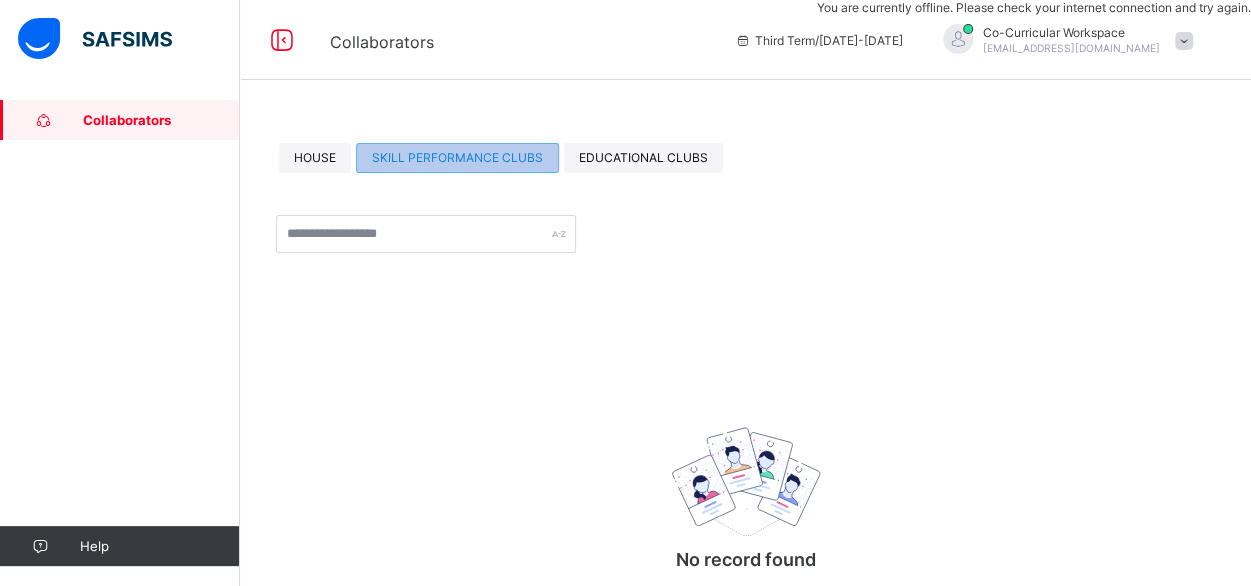 click on "SKILL PERFORMANCE CLUBS" at bounding box center (457, 157) 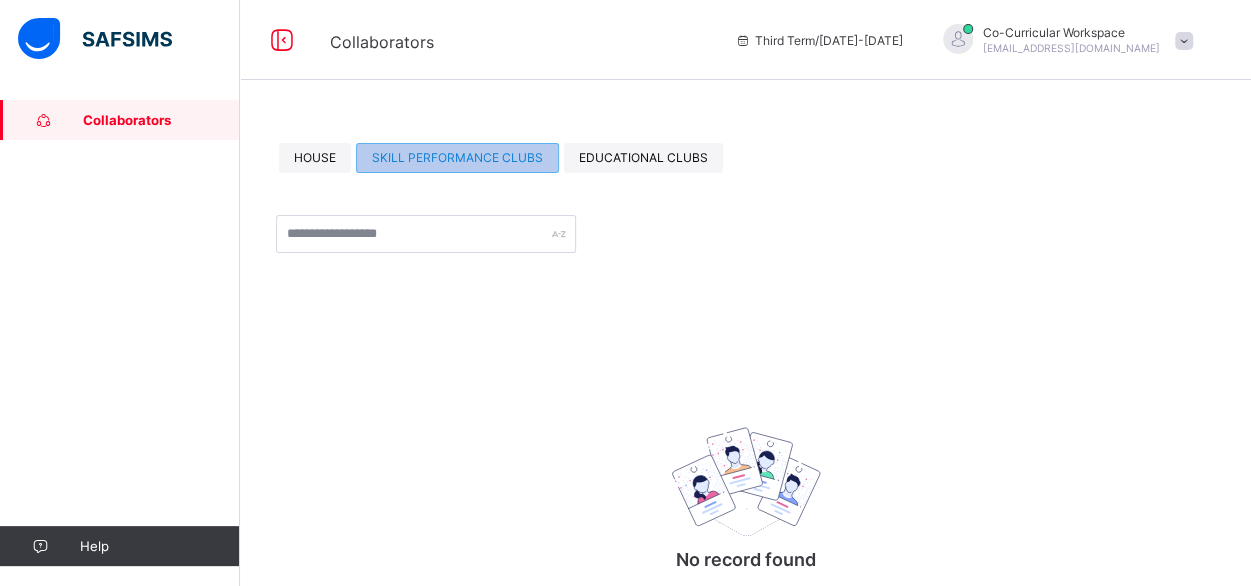 click on "SKILL PERFORMANCE CLUBS" at bounding box center [457, 157] 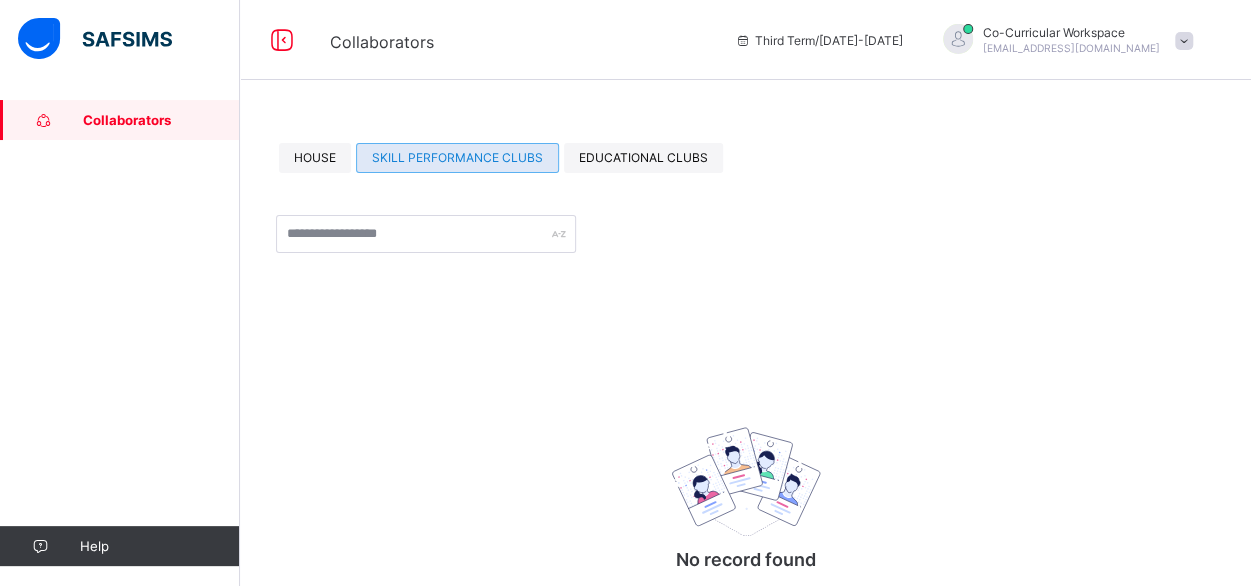 click on "Collaborators" at bounding box center [161, 120] 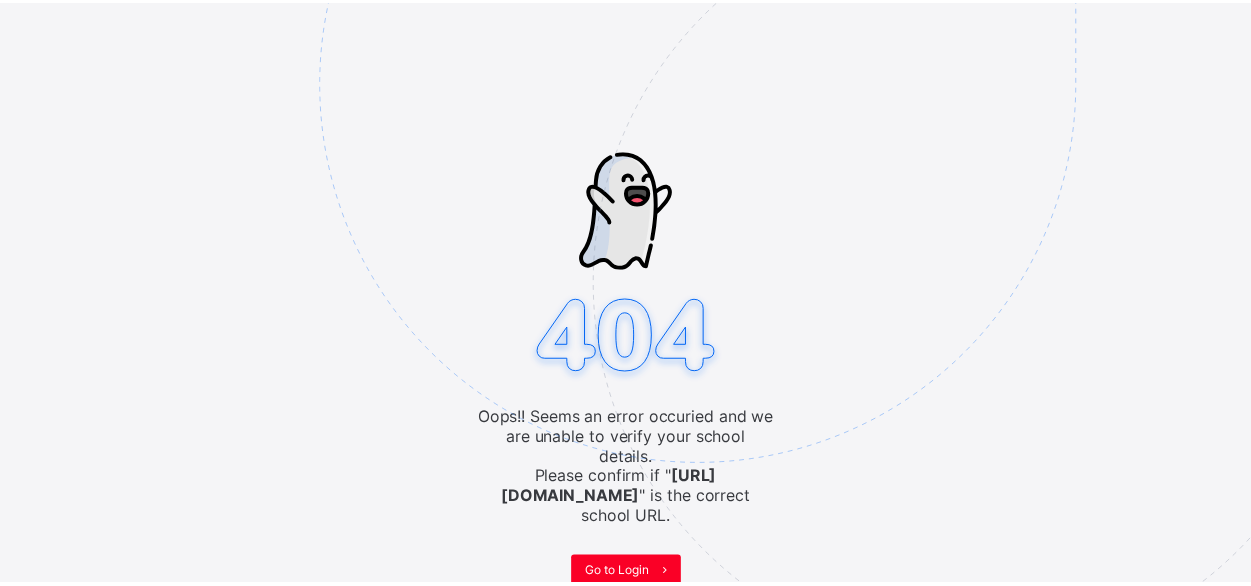 scroll, scrollTop: 0, scrollLeft: 0, axis: both 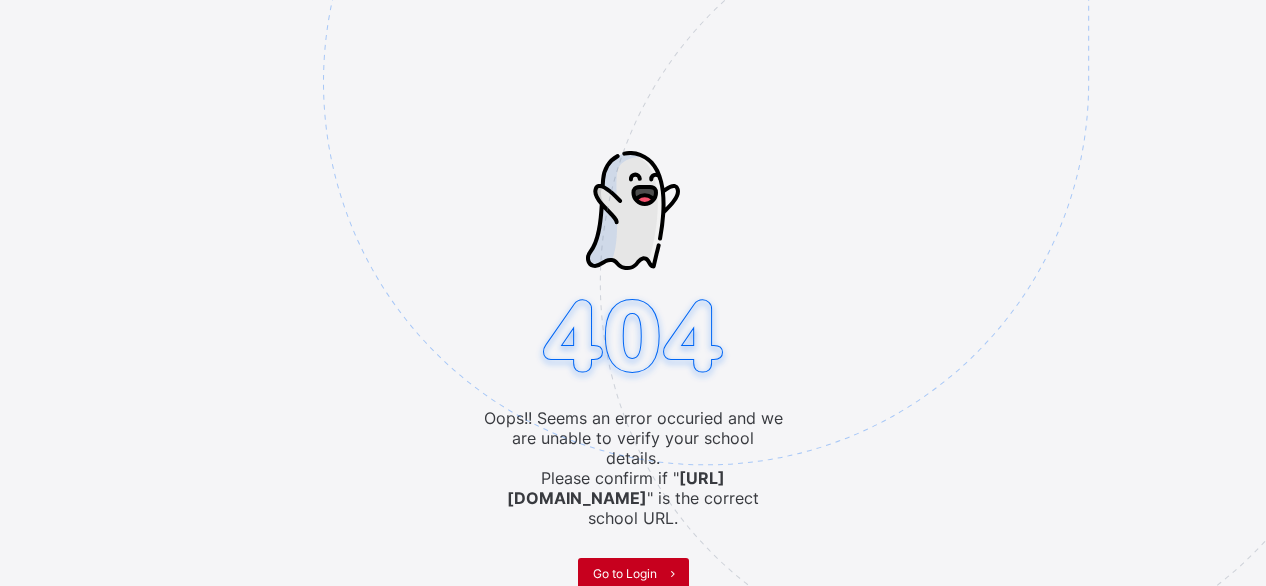 click on "Go to Login" at bounding box center [625, 573] 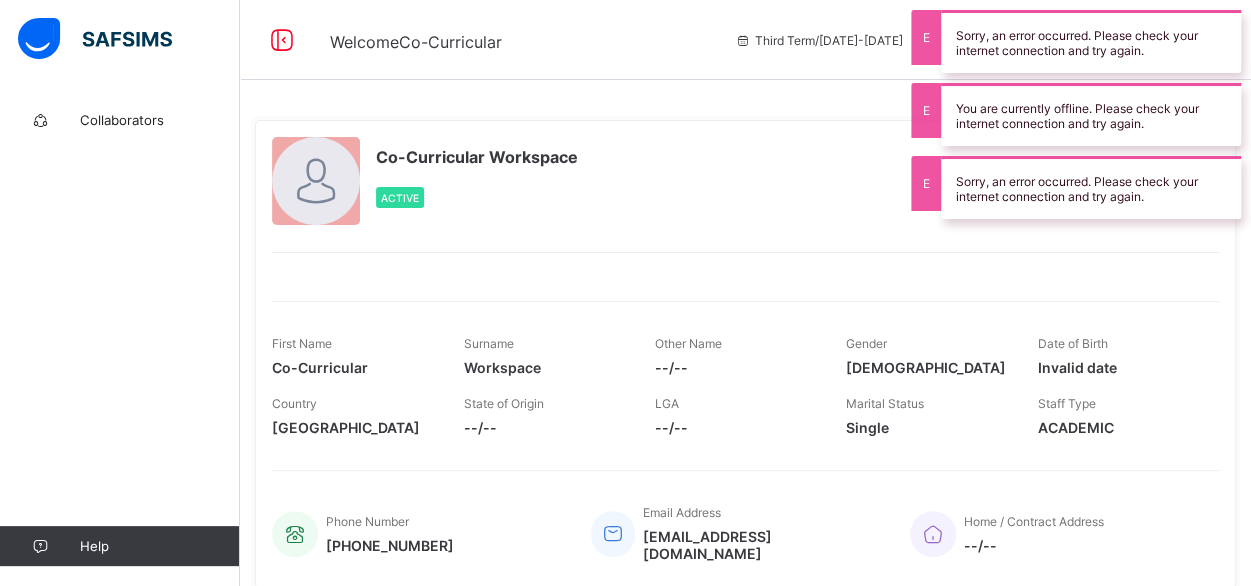 click on "Phone Number [PHONE_NUMBER] Email Address [EMAIL_ADDRESS][DOMAIN_NAME] Home / Contract Address --/--" at bounding box center [745, 521] 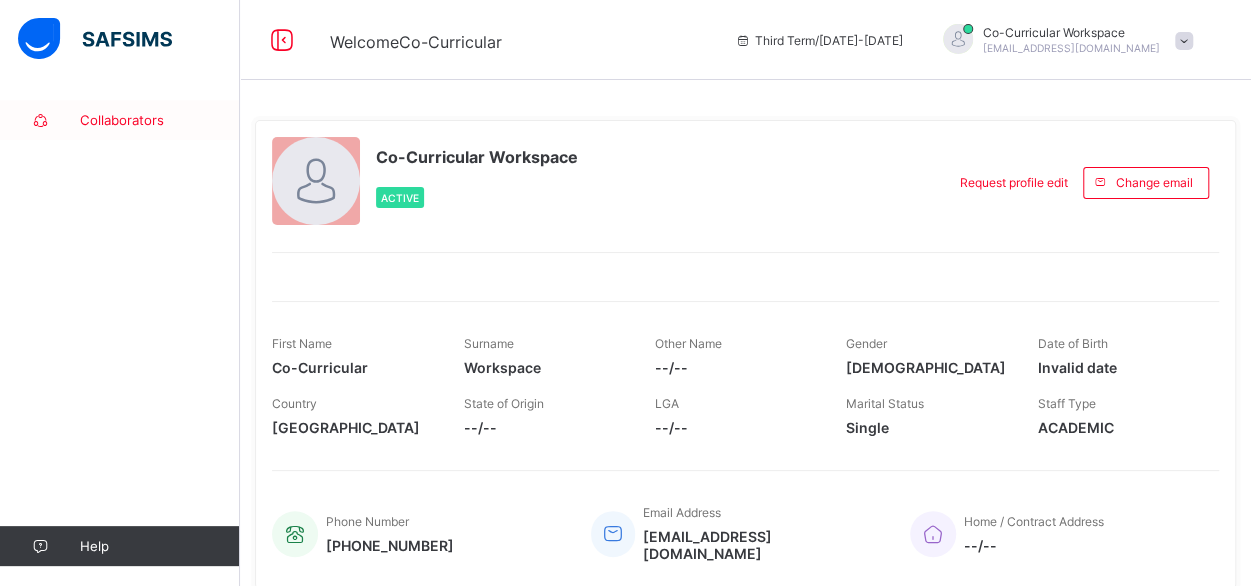 click on "Collaborators" at bounding box center (160, 120) 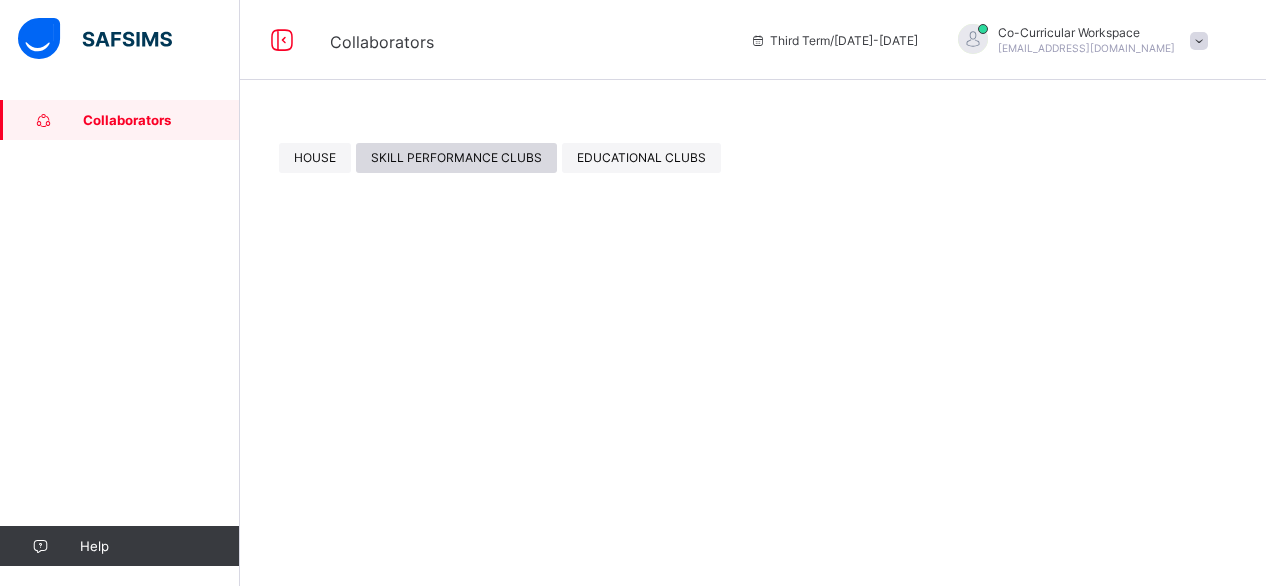 click on "SKILL PERFORMANCE CLUBS" at bounding box center (456, 157) 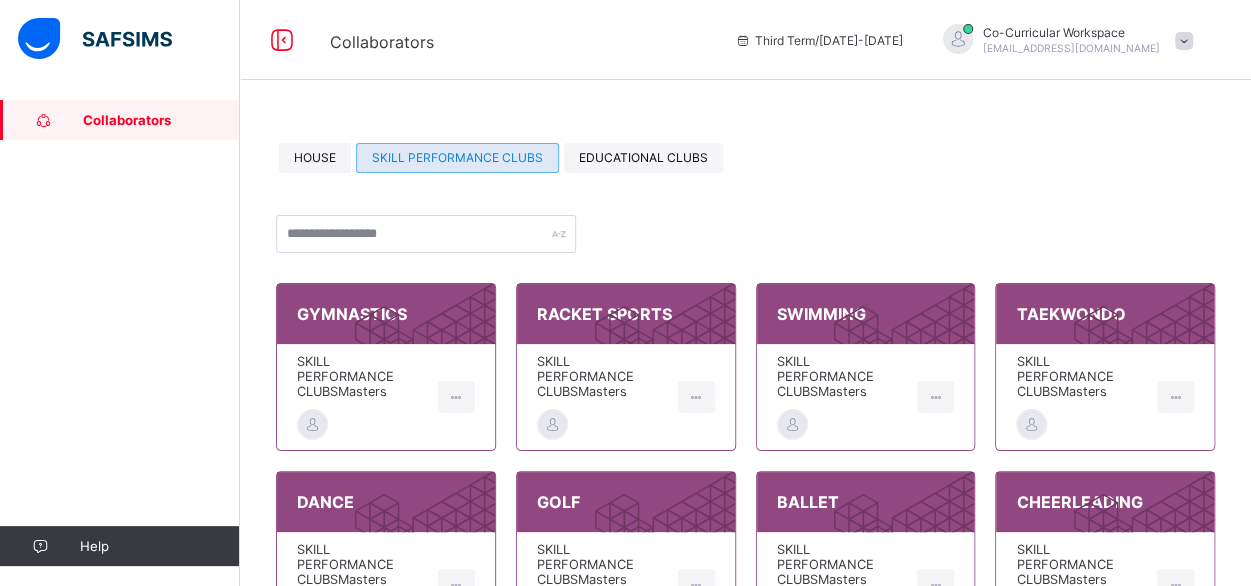 click on "SKILL PERFORMANCE CLUBS  Masters" at bounding box center [1081, 376] 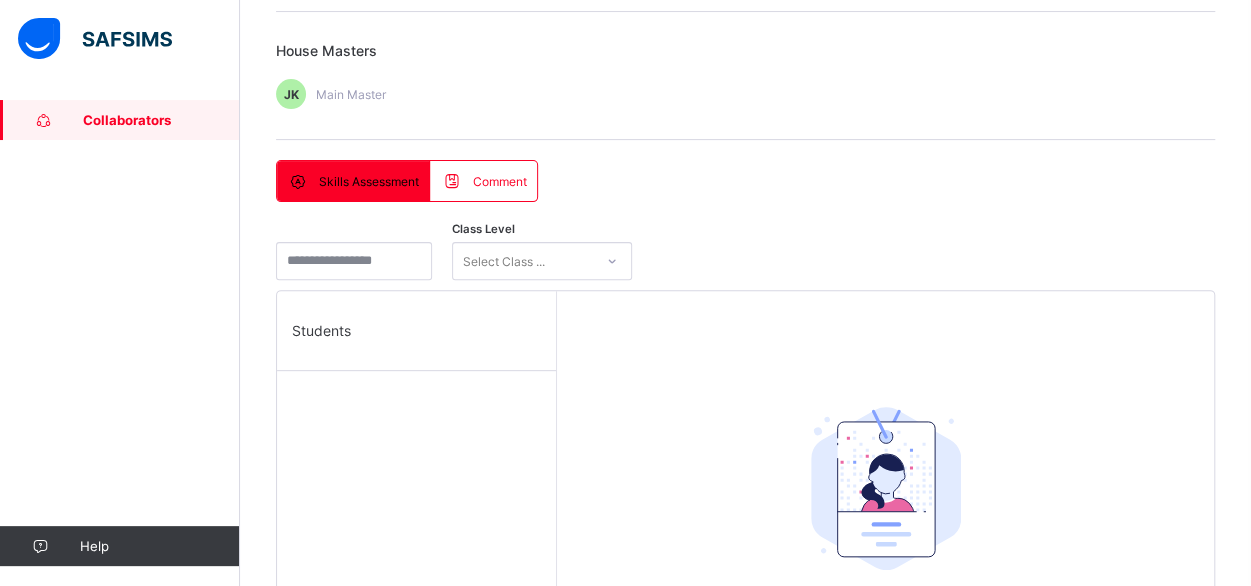 scroll, scrollTop: 306, scrollLeft: 0, axis: vertical 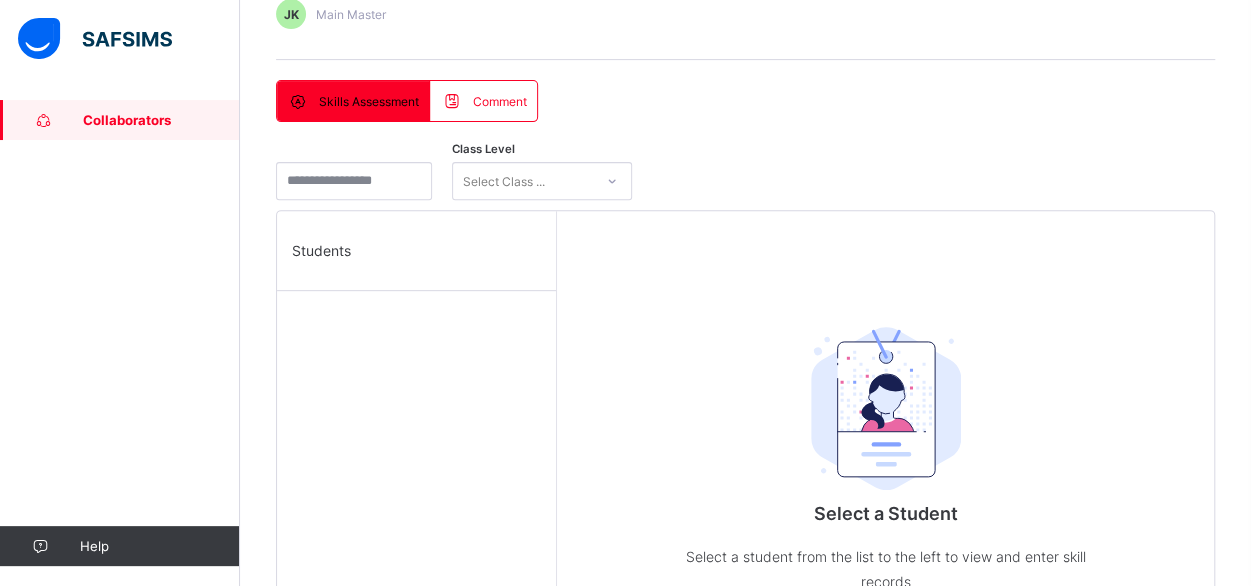 click on "Collaborators" at bounding box center [161, 120] 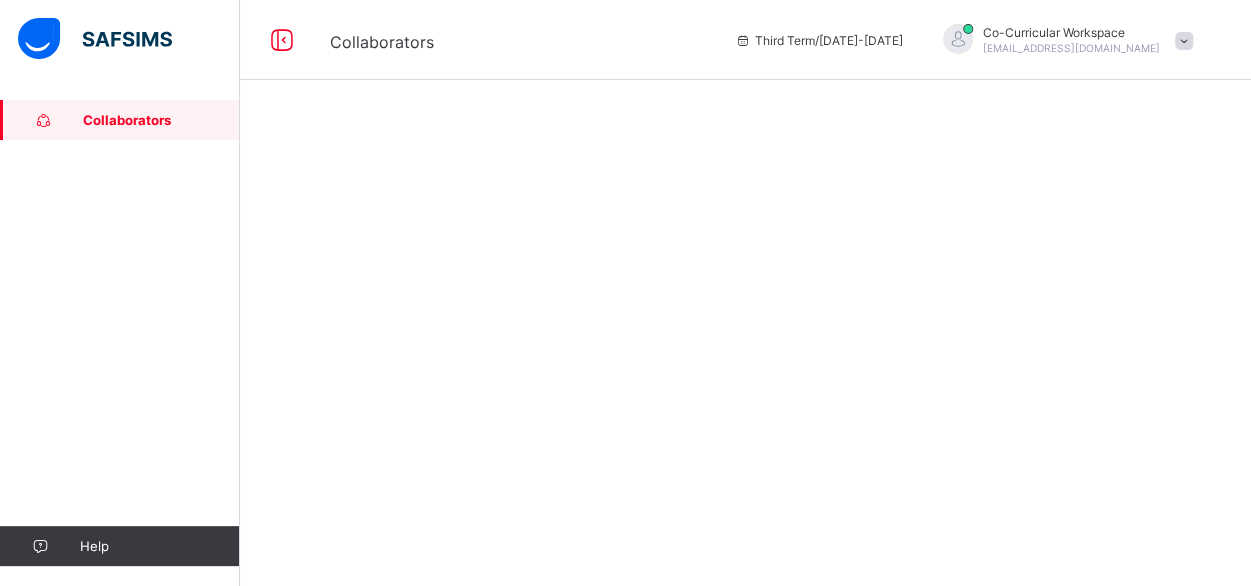 scroll, scrollTop: 0, scrollLeft: 0, axis: both 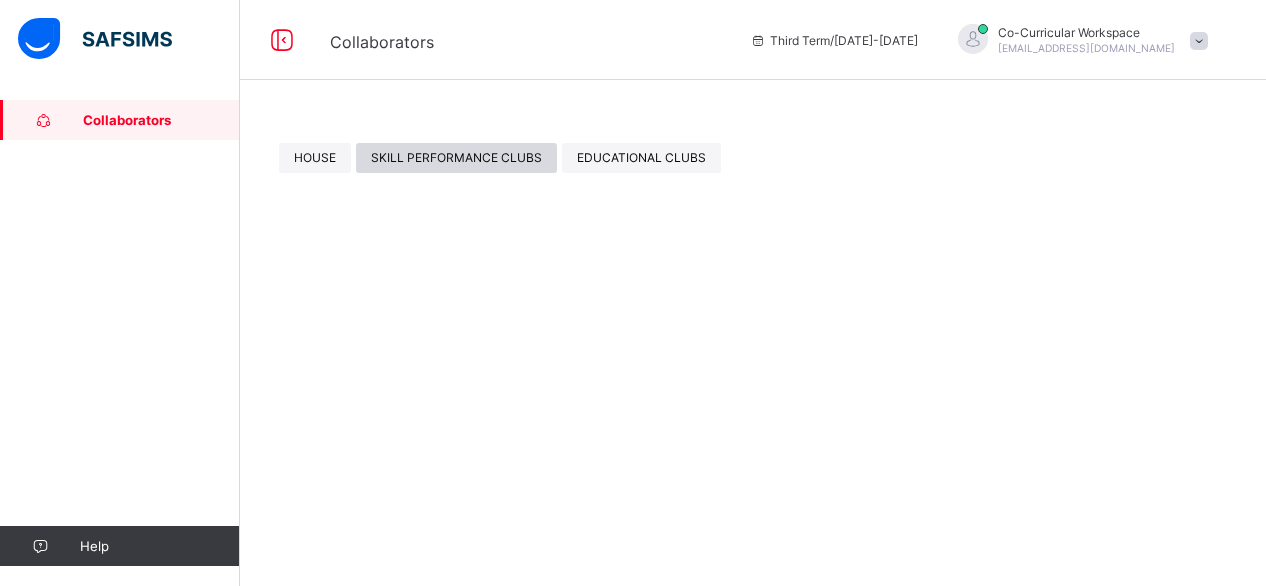 click on "SKILL PERFORMANCE CLUBS" at bounding box center (456, 157) 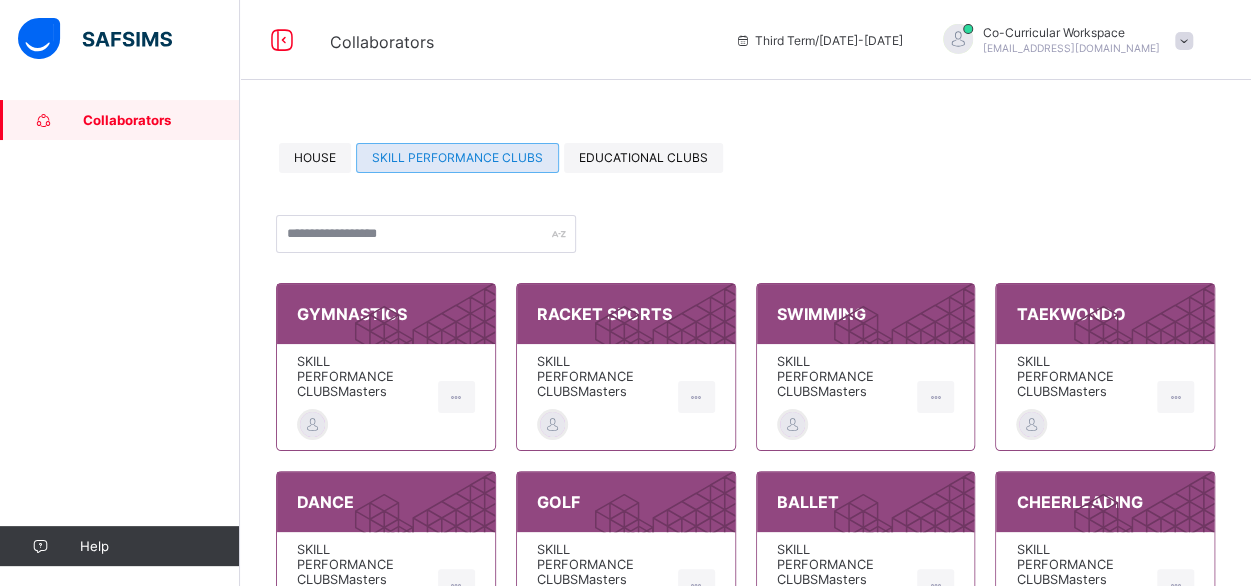 click on "SKILL PERFORMANCE CLUBS  Masters" at bounding box center [1081, 376] 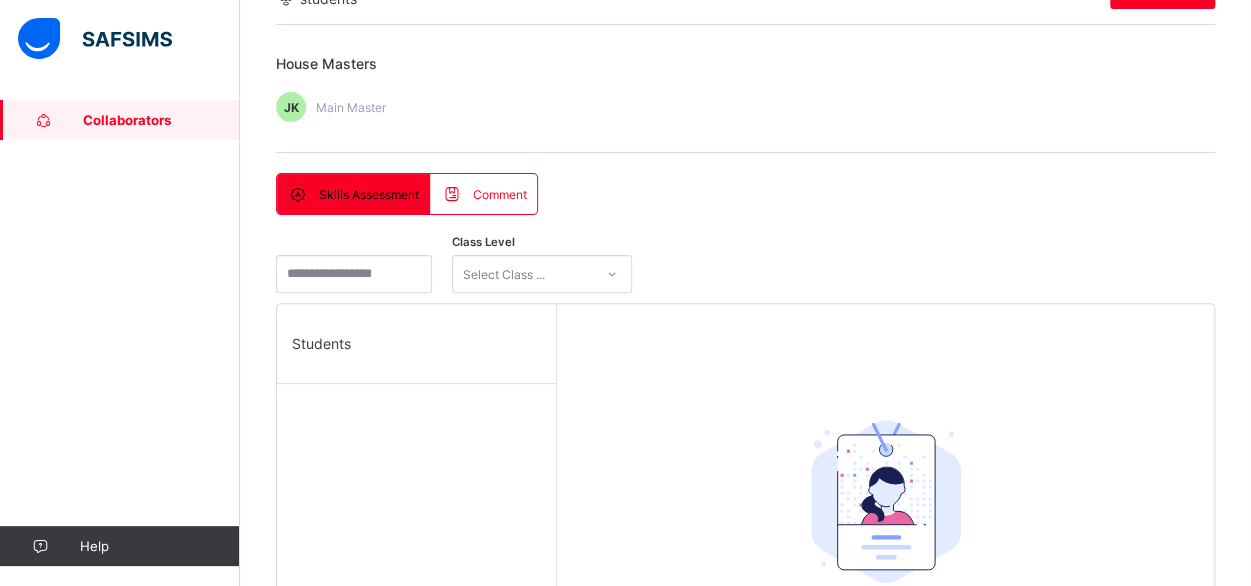 scroll, scrollTop: 240, scrollLeft: 0, axis: vertical 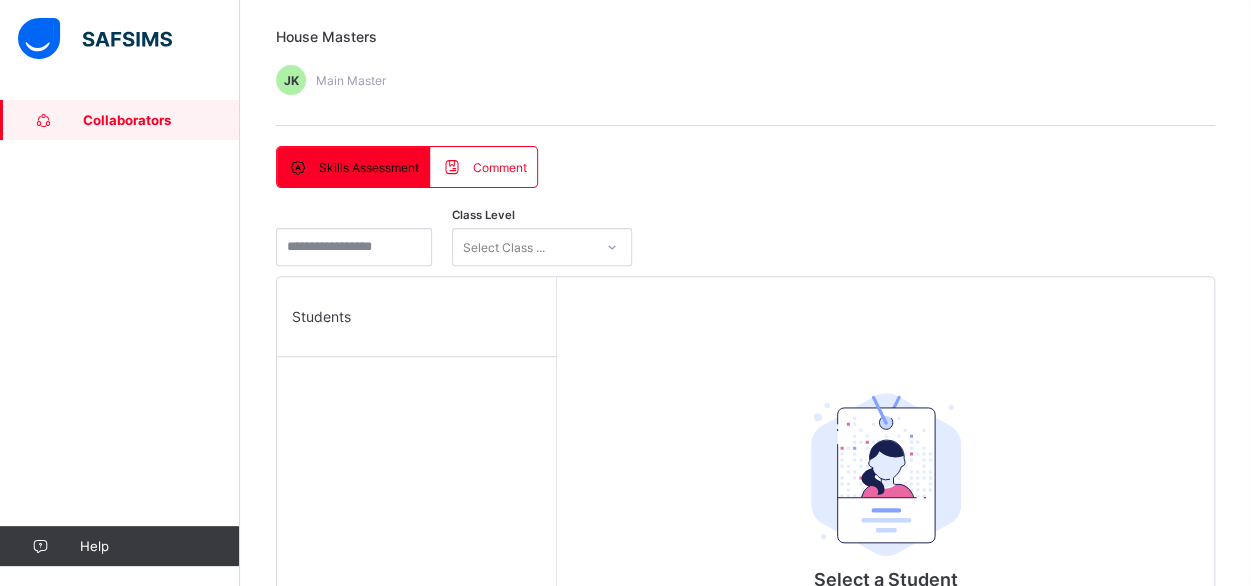 click on "Collaborators" at bounding box center [161, 120] 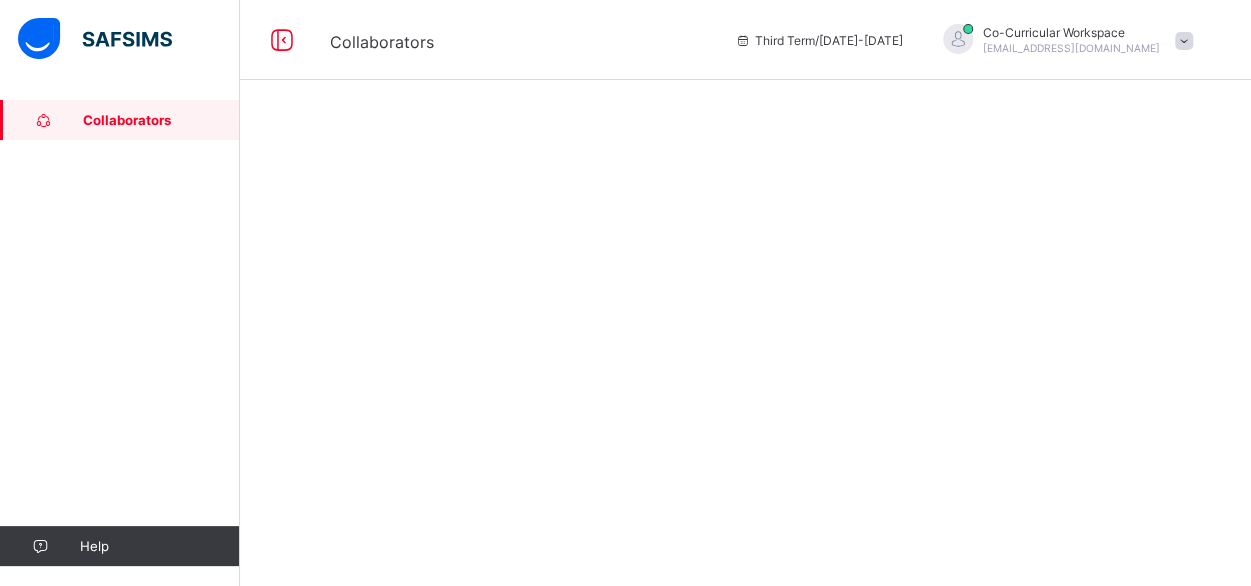 scroll, scrollTop: 0, scrollLeft: 0, axis: both 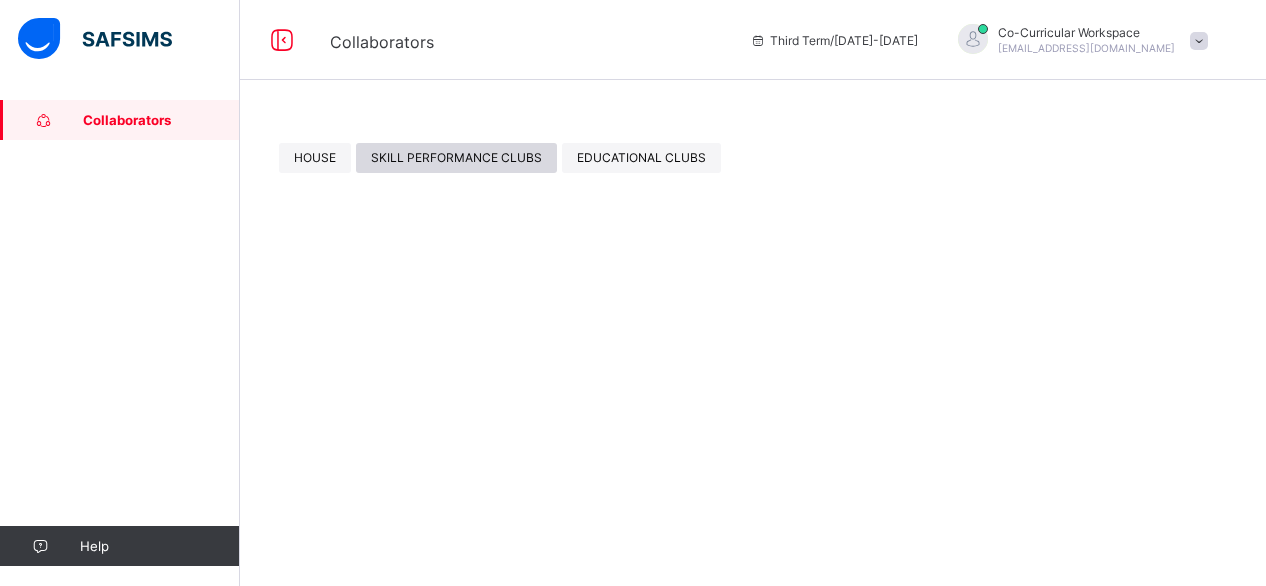 click on "SKILL PERFORMANCE CLUBS" at bounding box center [456, 157] 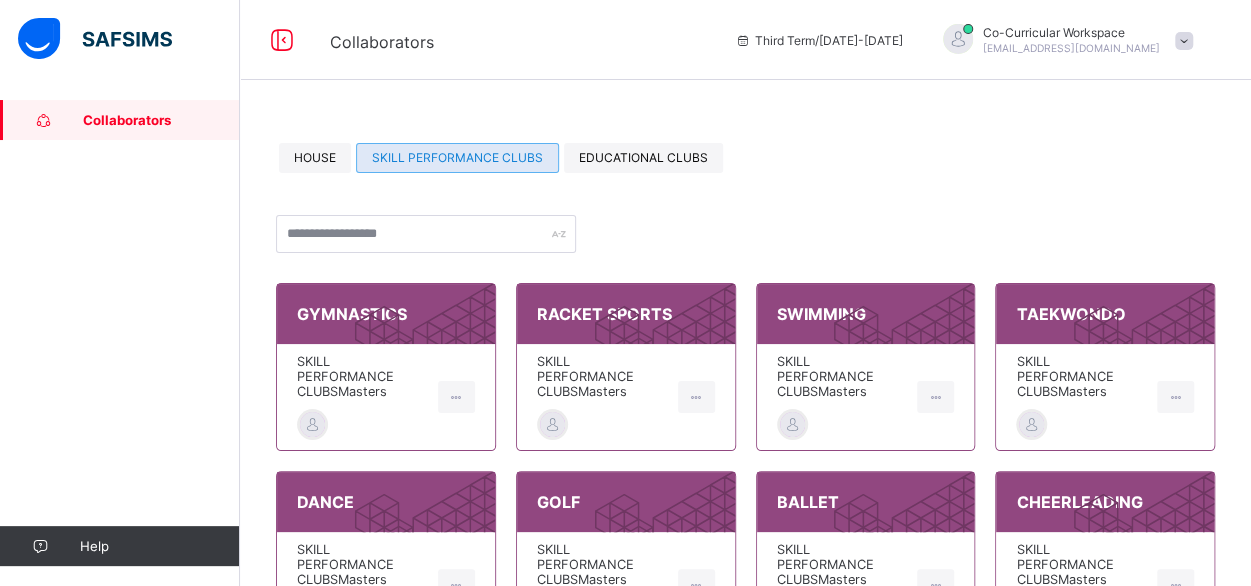 click on "SKILL PERFORMANCE CLUBS  Masters" at bounding box center (842, 376) 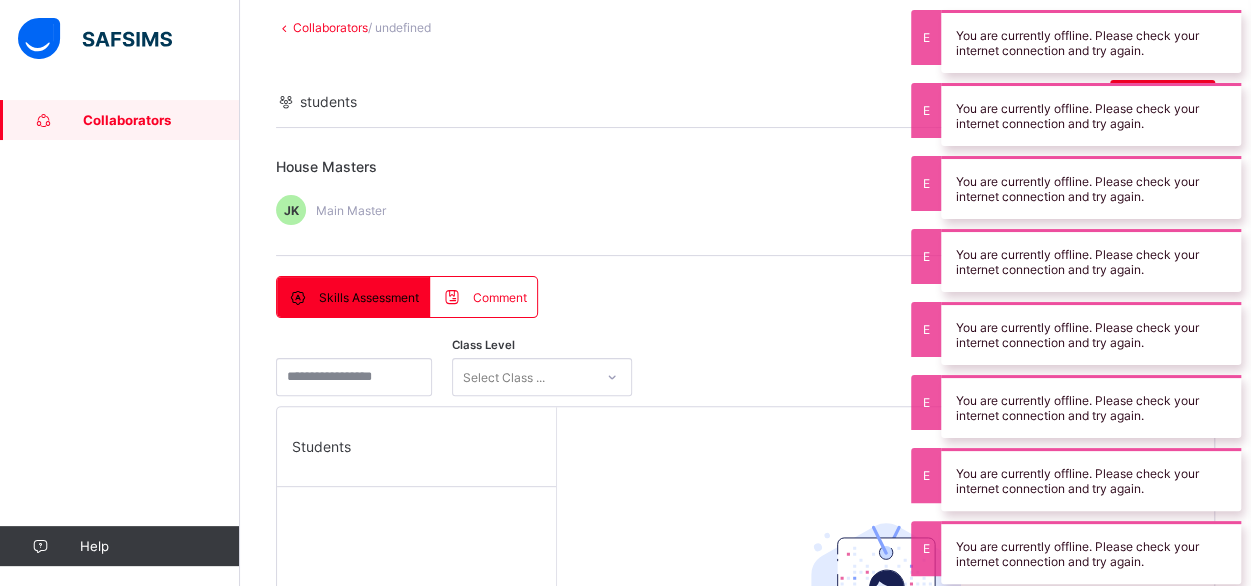 scroll, scrollTop: 133, scrollLeft: 0, axis: vertical 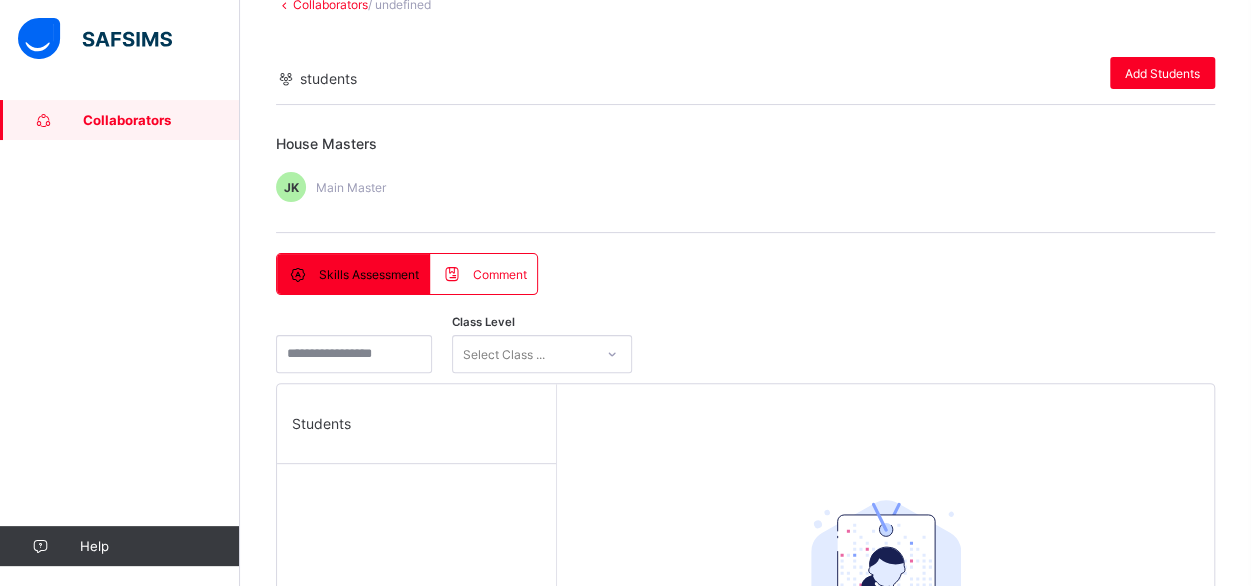 click on "Collaborators" at bounding box center [161, 120] 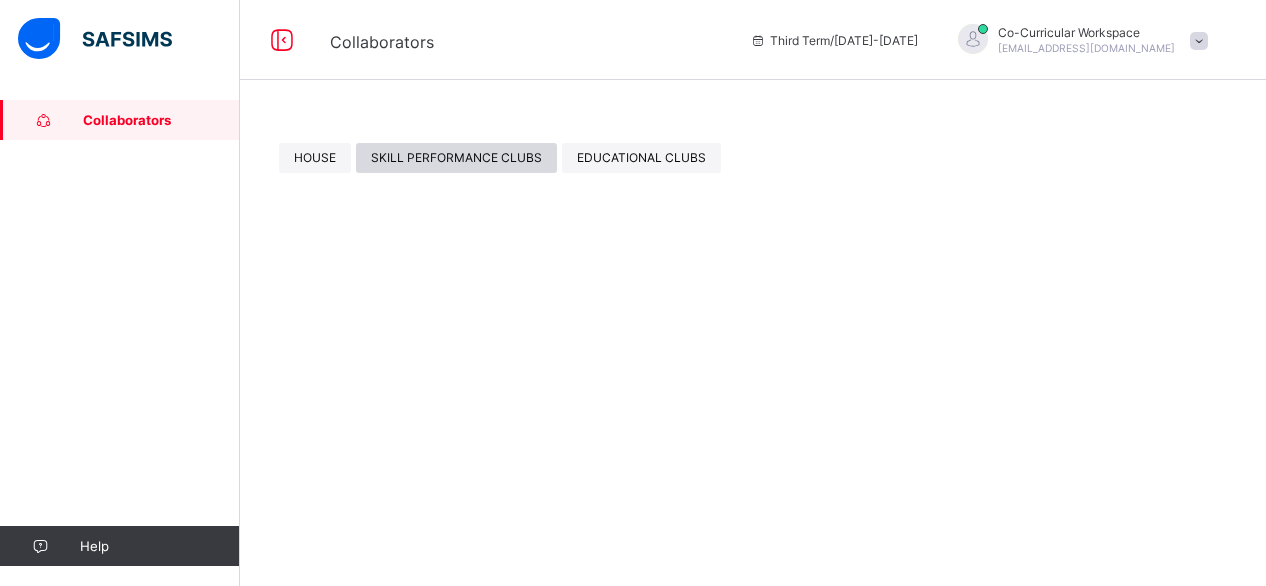 click on "SKILL PERFORMANCE CLUBS" at bounding box center (456, 157) 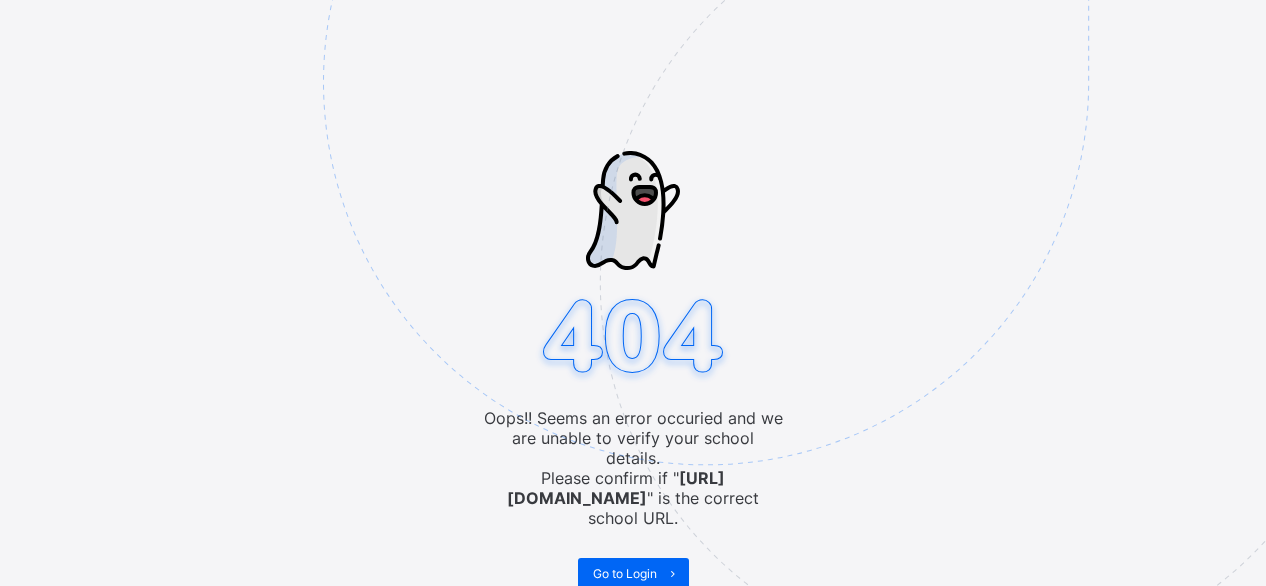 scroll, scrollTop: 0, scrollLeft: 0, axis: both 